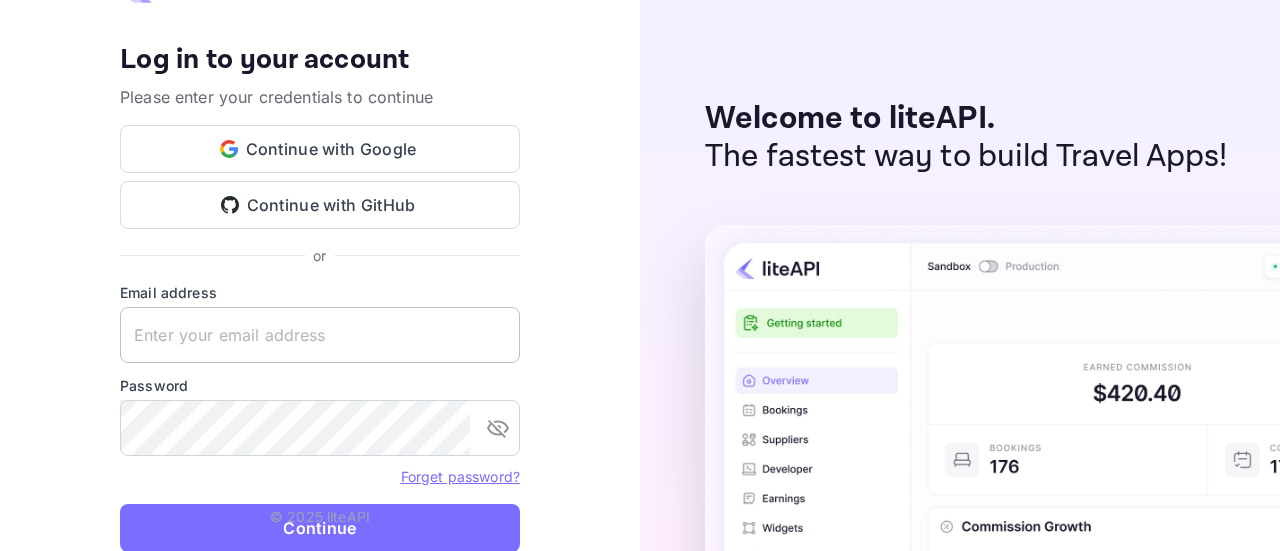 scroll, scrollTop: 0, scrollLeft: 0, axis: both 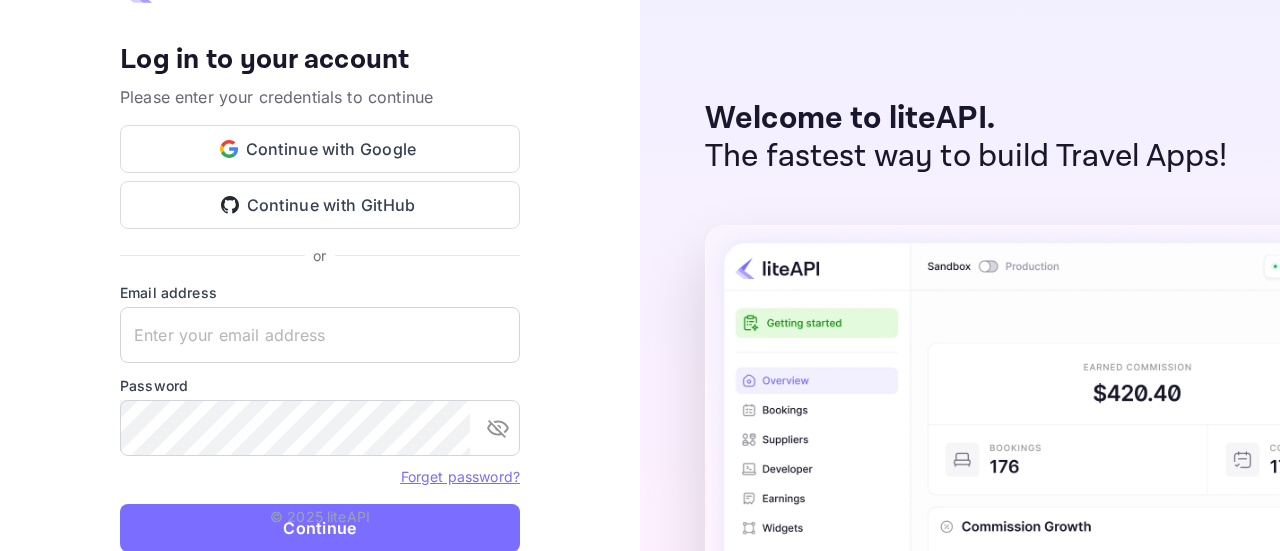 type on "zen.abddin@tbo.com" 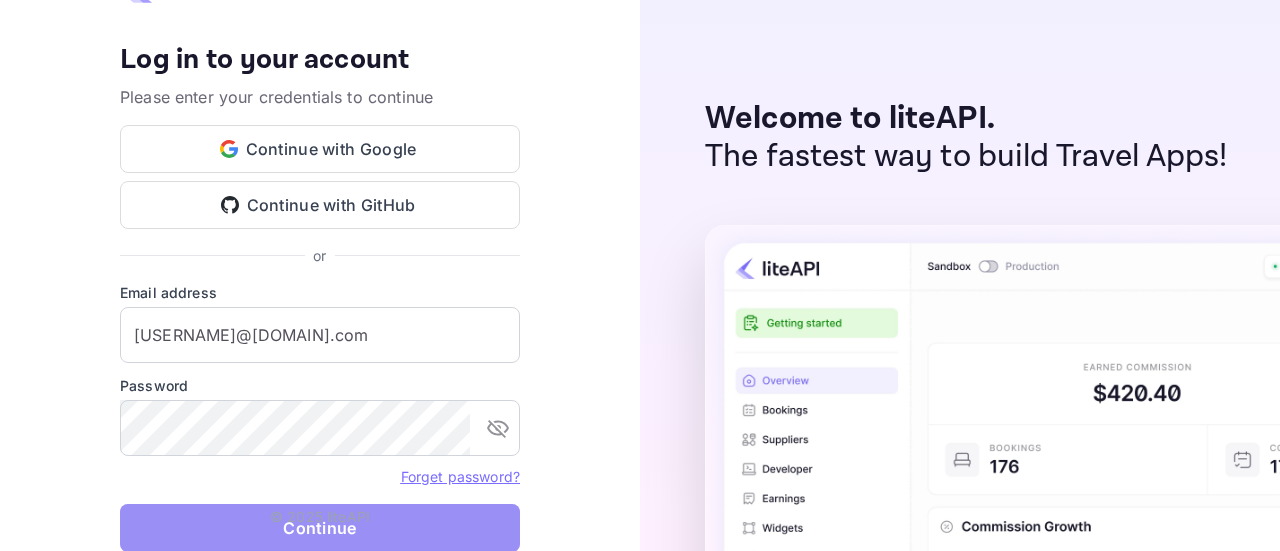 click on "Continue" at bounding box center [320, 528] 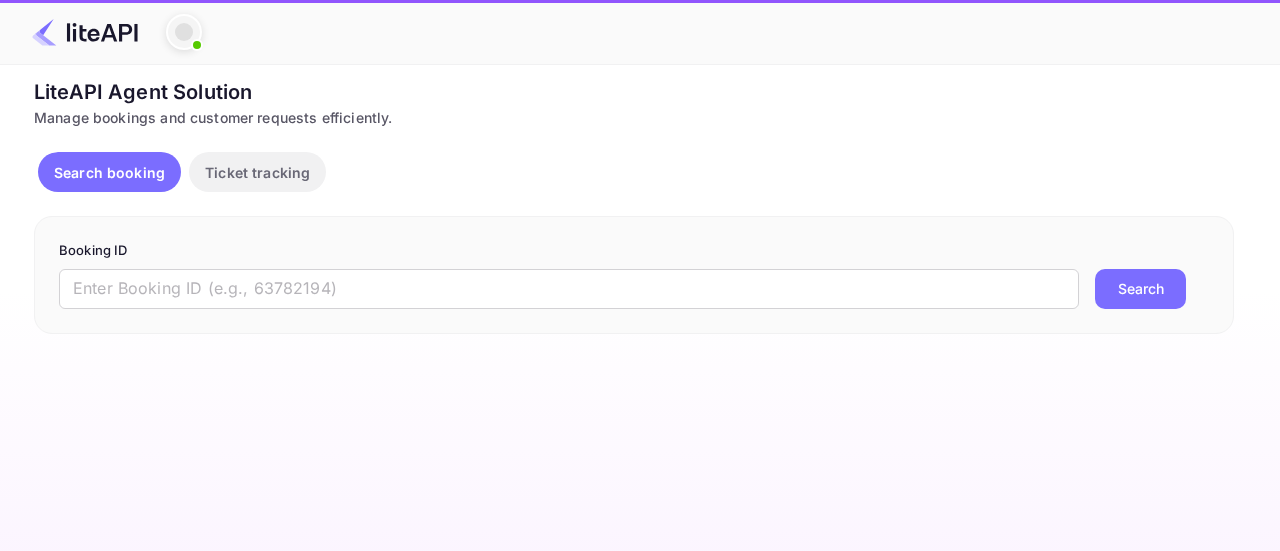scroll, scrollTop: 0, scrollLeft: 0, axis: both 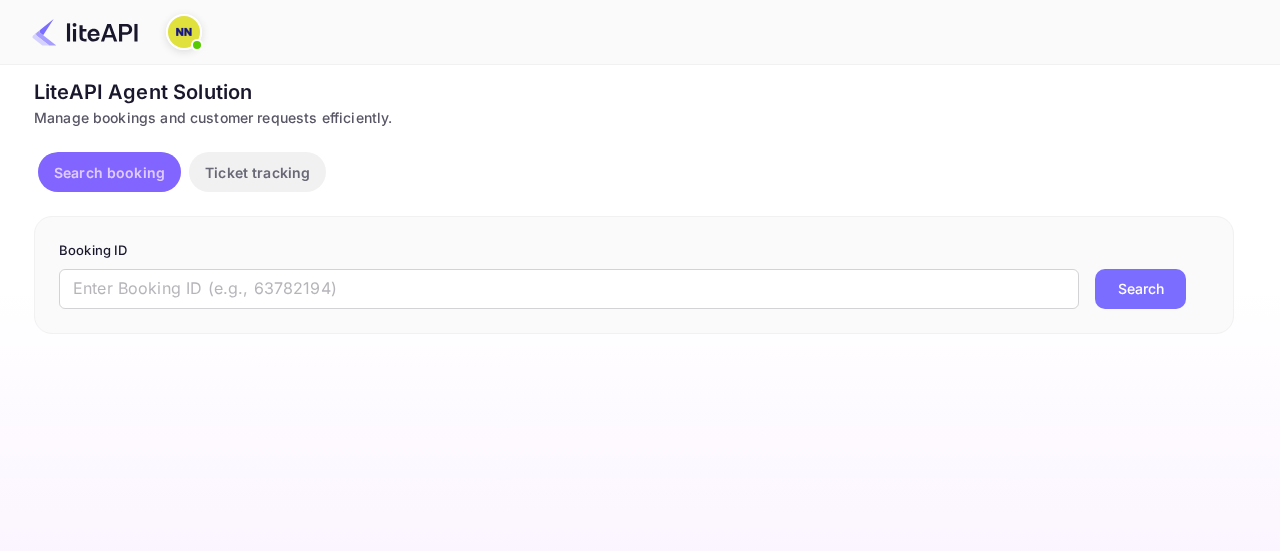 click on "Search booking" at bounding box center (109, 172) 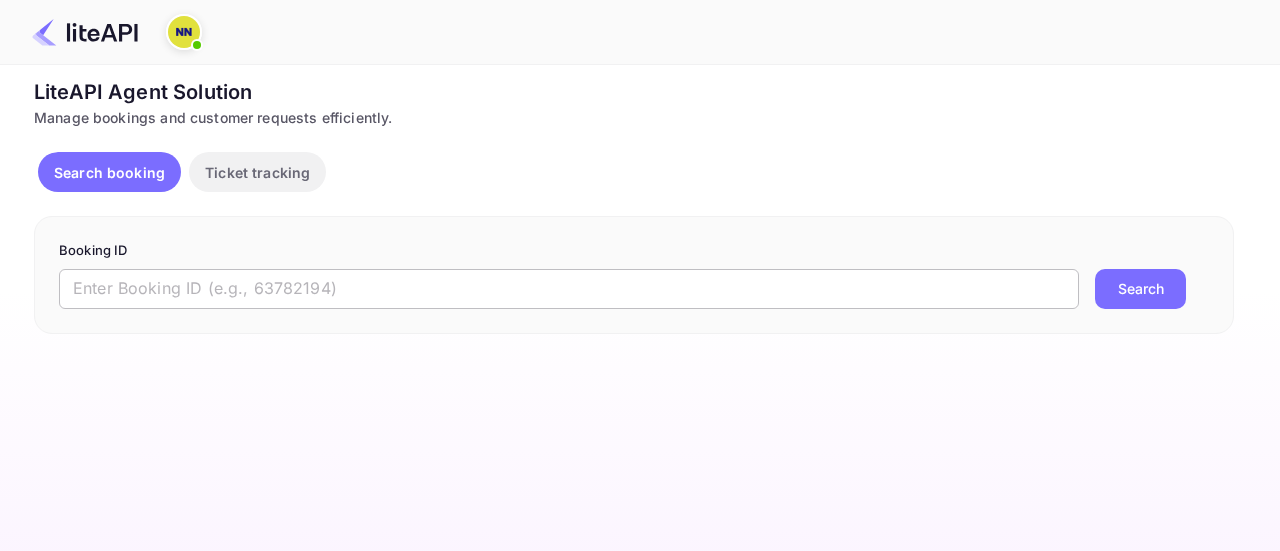 click at bounding box center [569, 289] 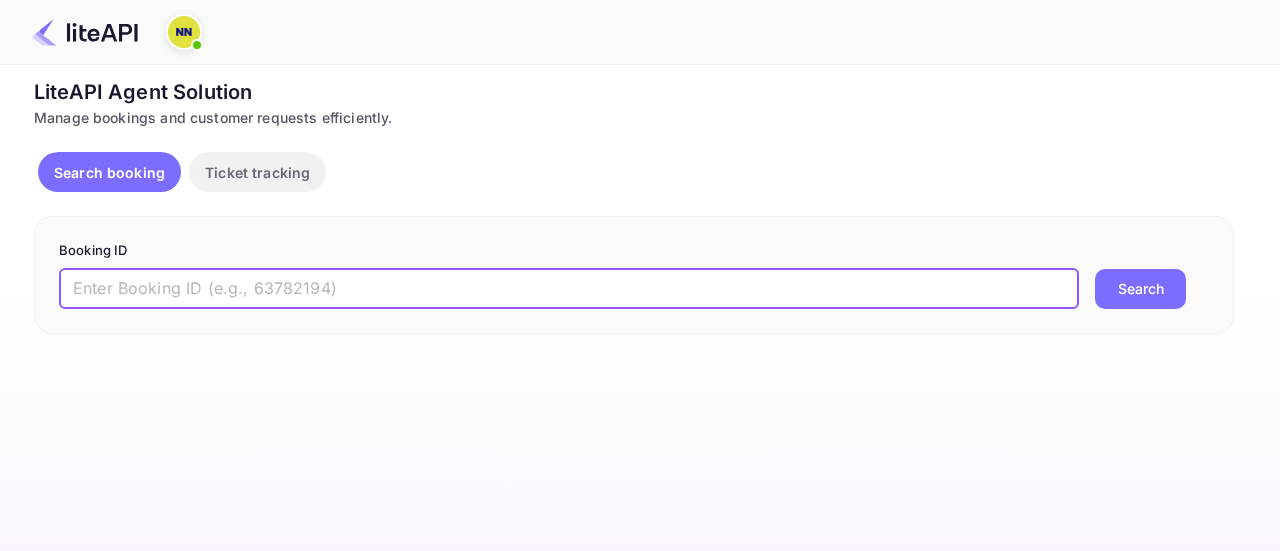 paste on "lHsbY4FND" 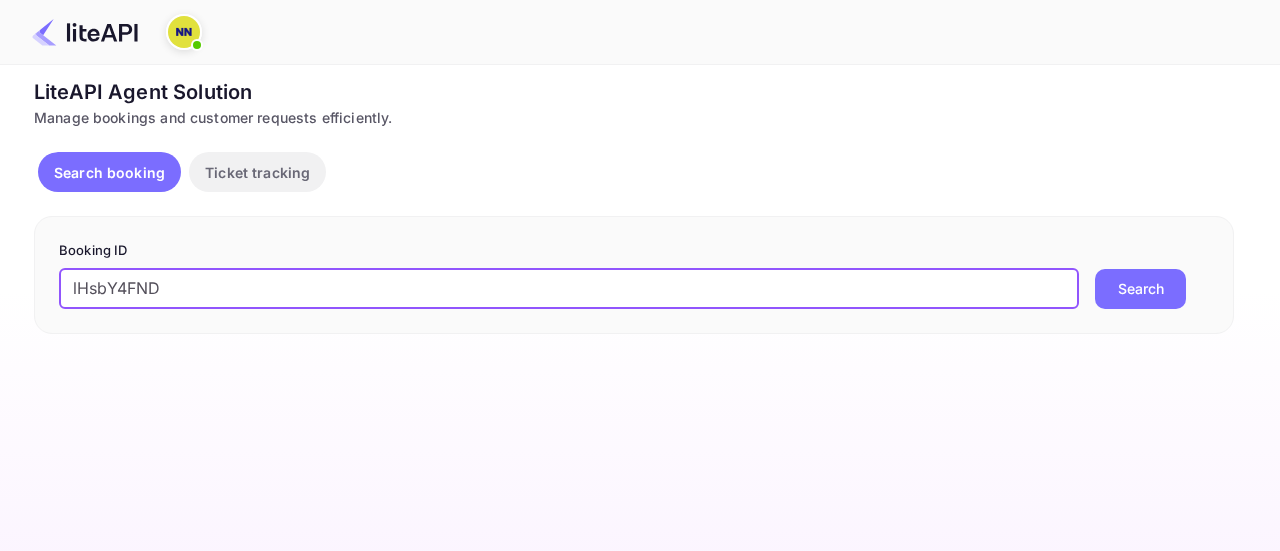 type on "lHsbY4FND" 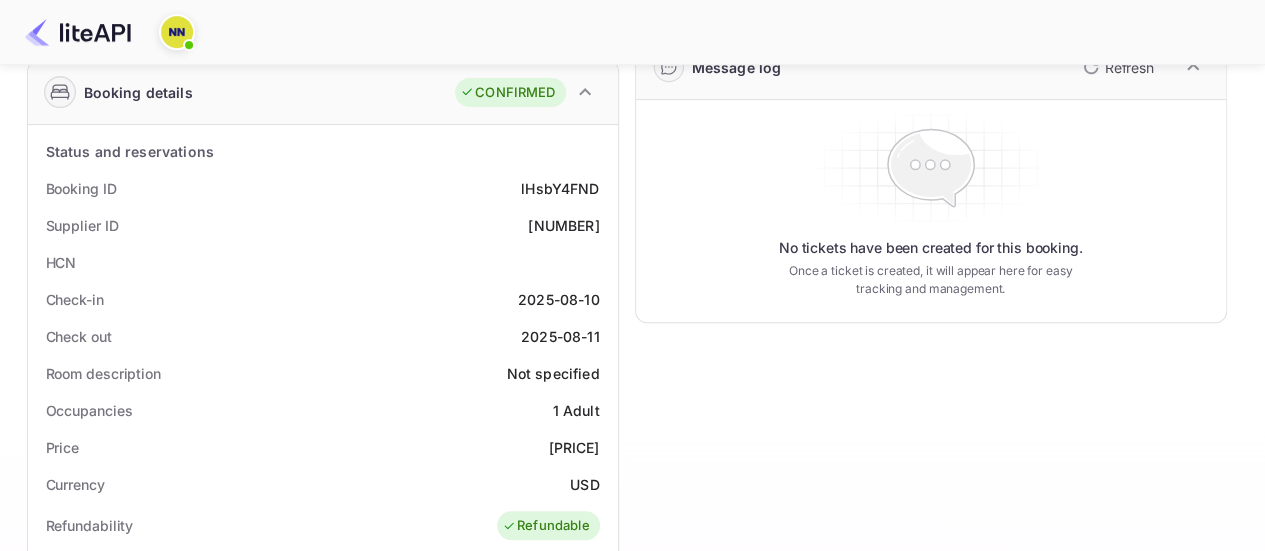 scroll, scrollTop: 0, scrollLeft: 0, axis: both 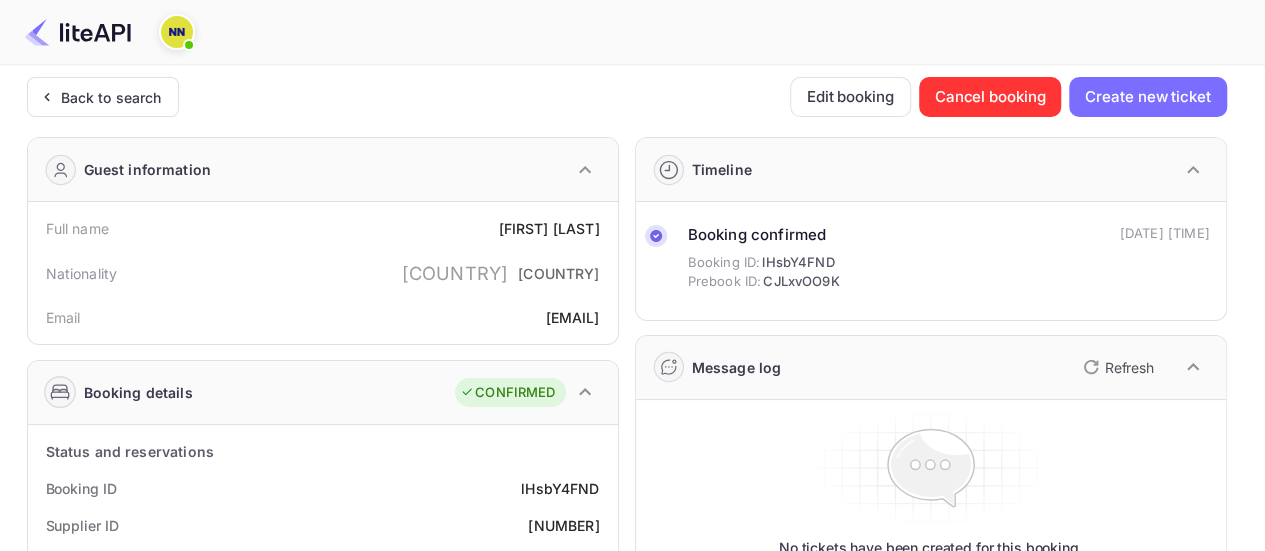 click on "lHsbY4FND" at bounding box center (798, 263) 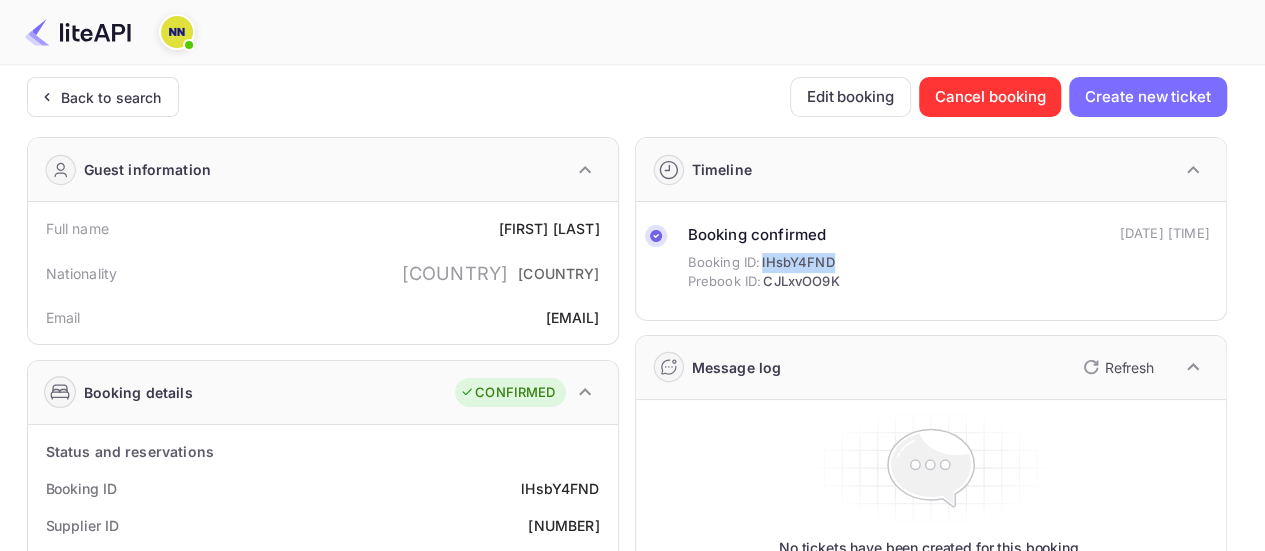 click on "lHsbY4FND" at bounding box center (798, 263) 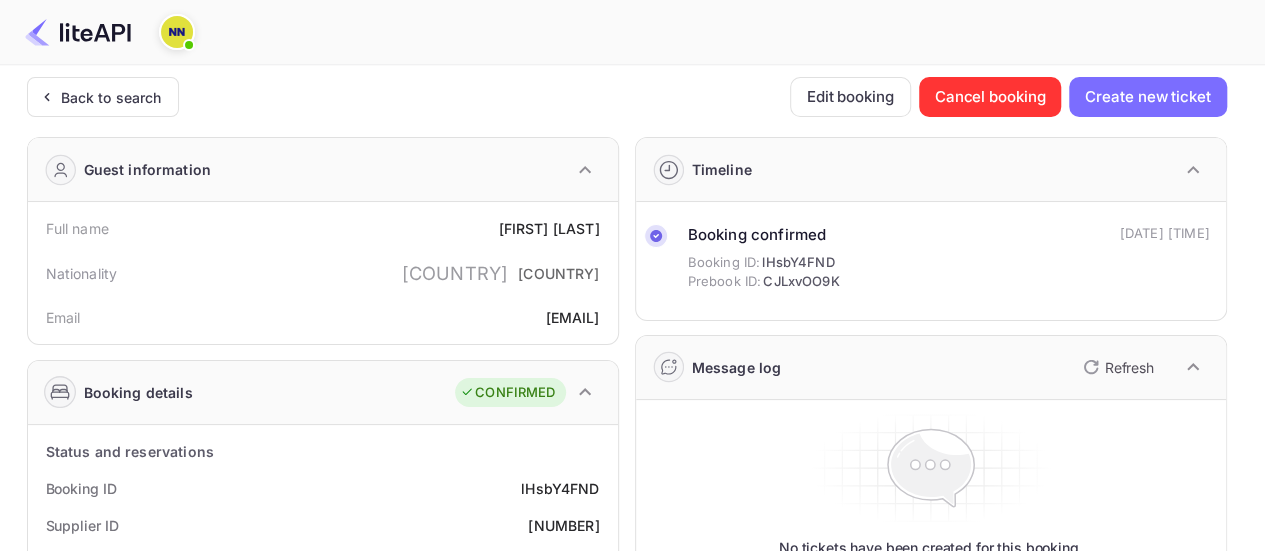 click on "CJLxvOO9K" at bounding box center [801, 282] 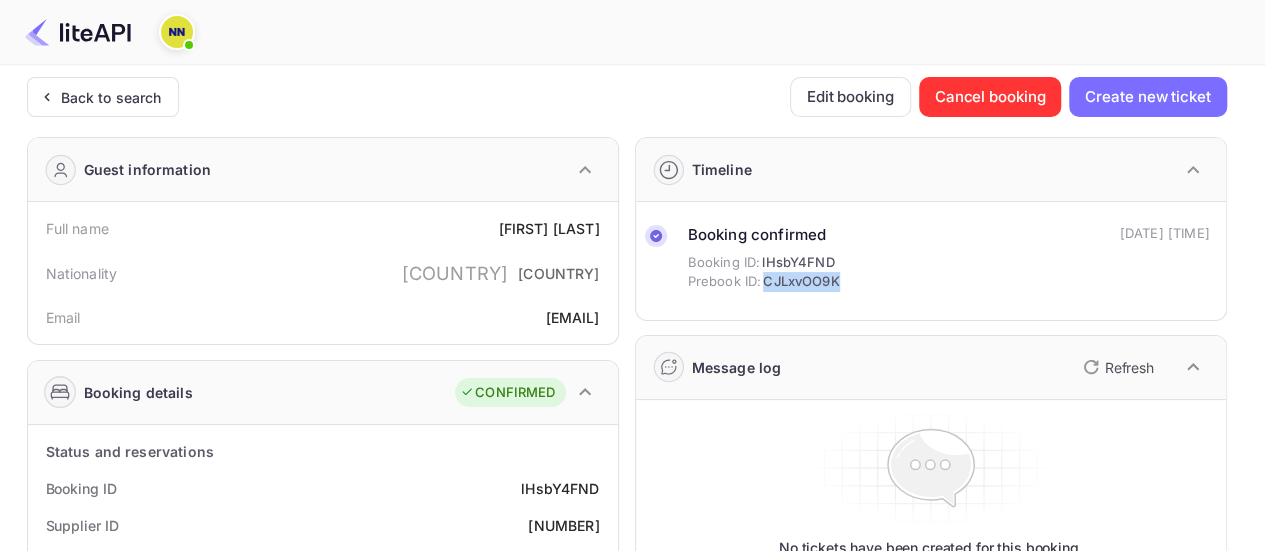 click on "CJLxvOO9K" at bounding box center (801, 282) 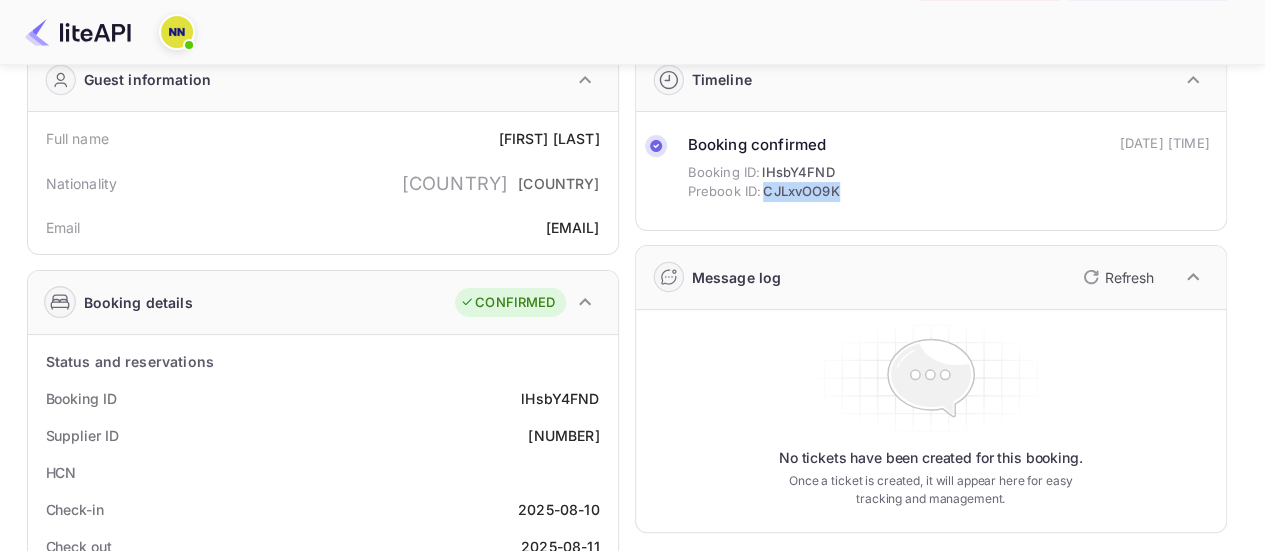 scroll, scrollTop: 0, scrollLeft: 0, axis: both 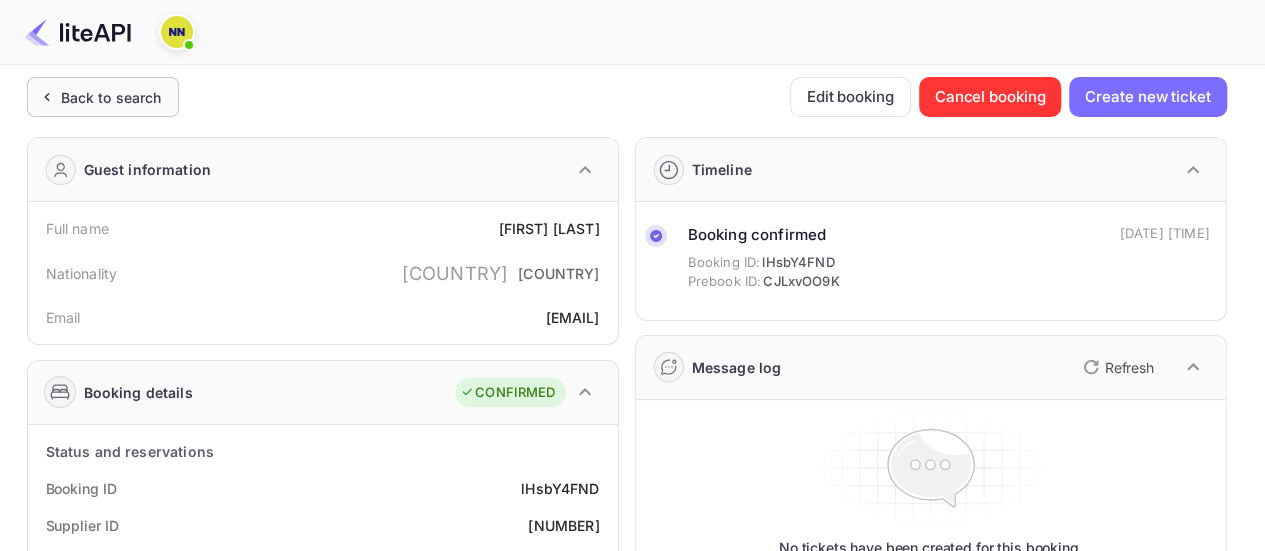 click on "Back to search" at bounding box center (111, 97) 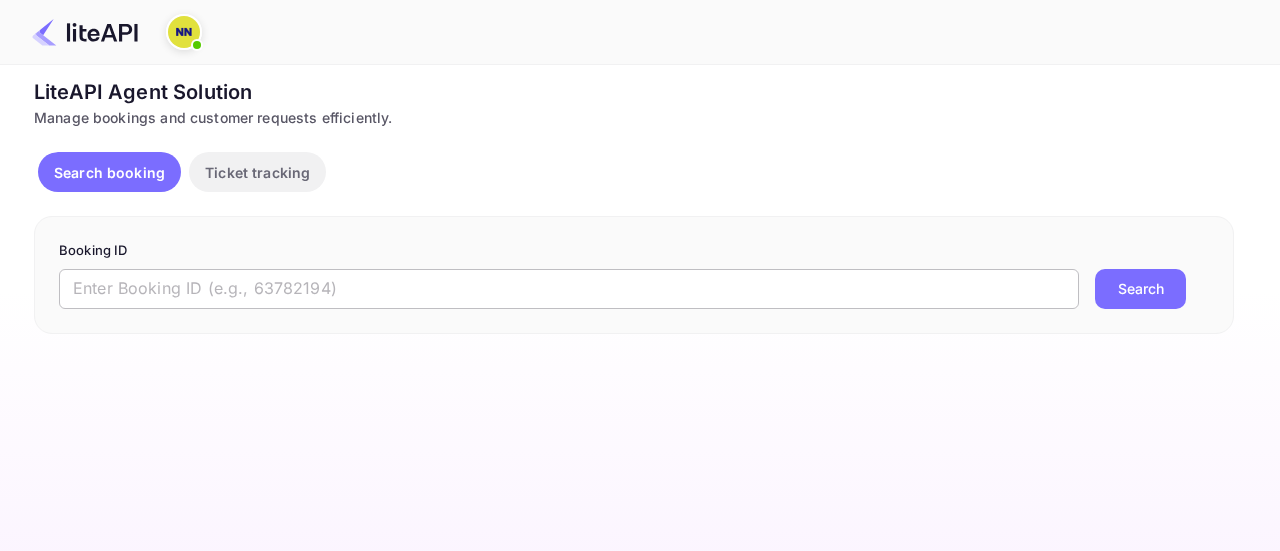 click at bounding box center [569, 289] 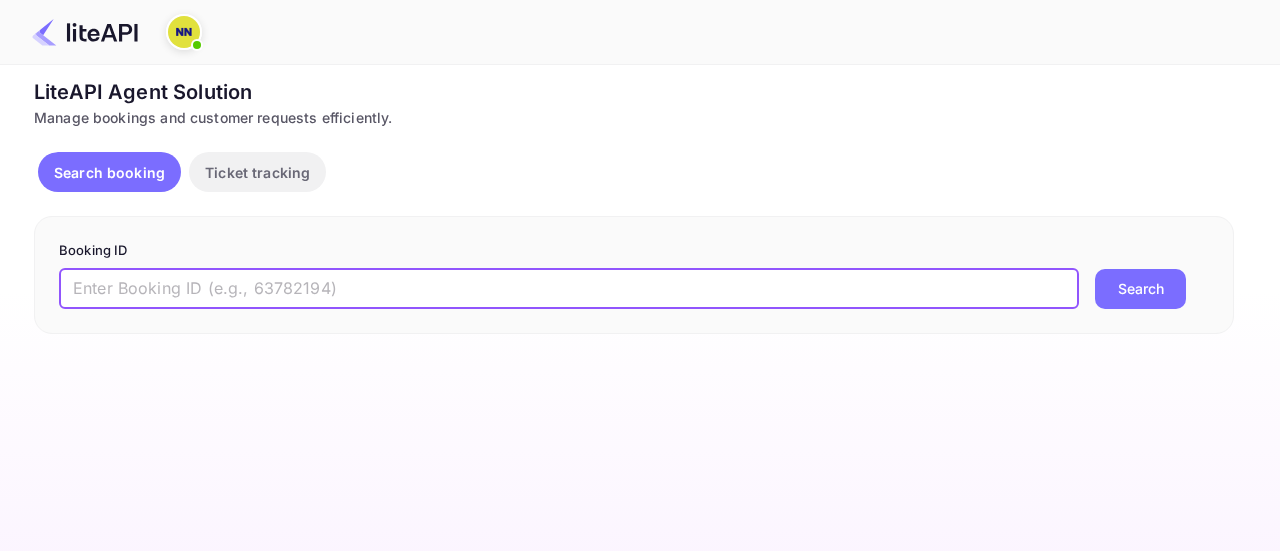paste on "[NUMBER]" 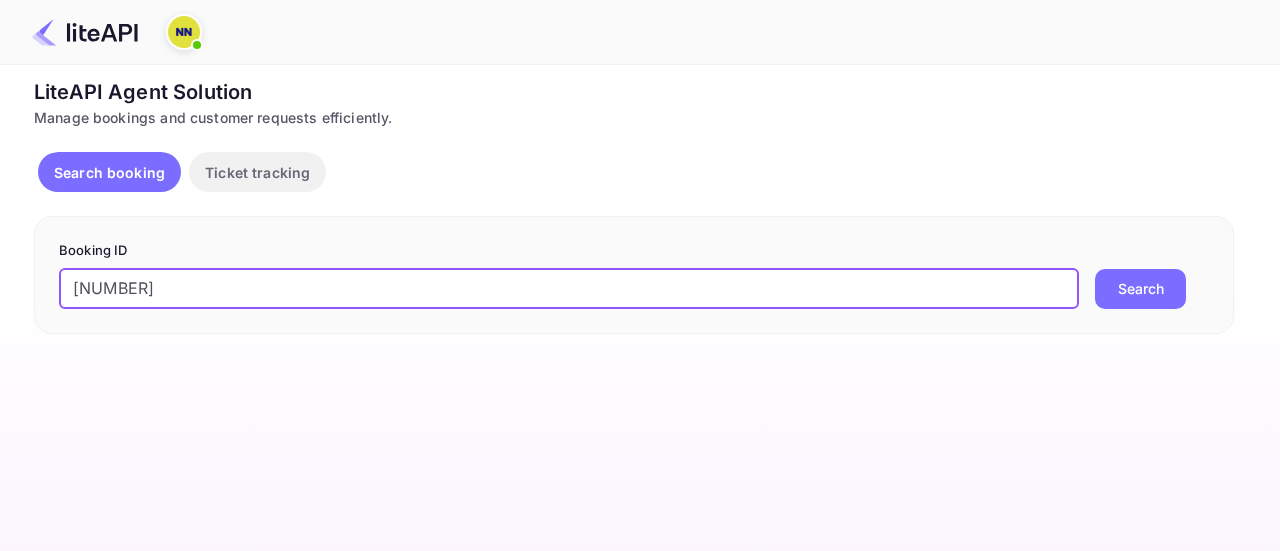 type on "[NUMBER]" 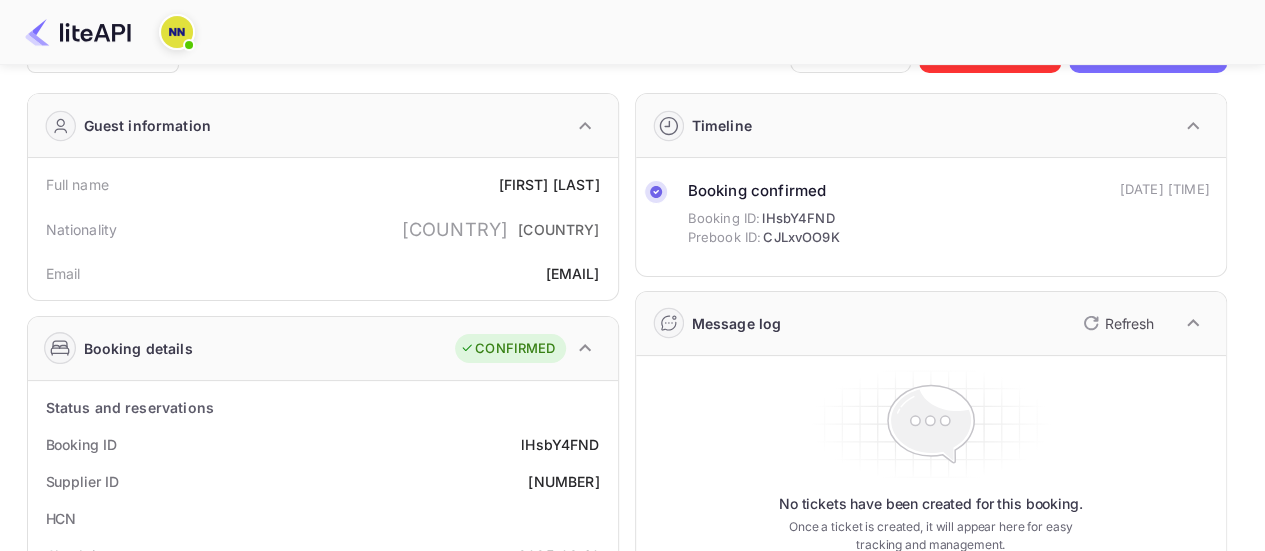 scroll, scrollTop: 0, scrollLeft: 0, axis: both 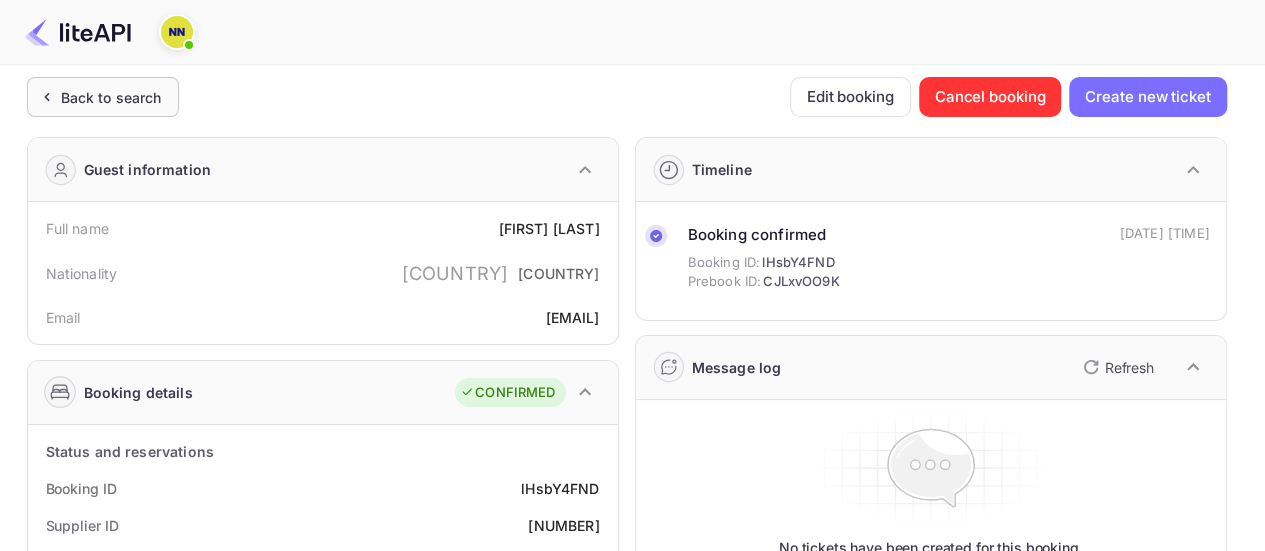 click on "Back to search" at bounding box center (111, 97) 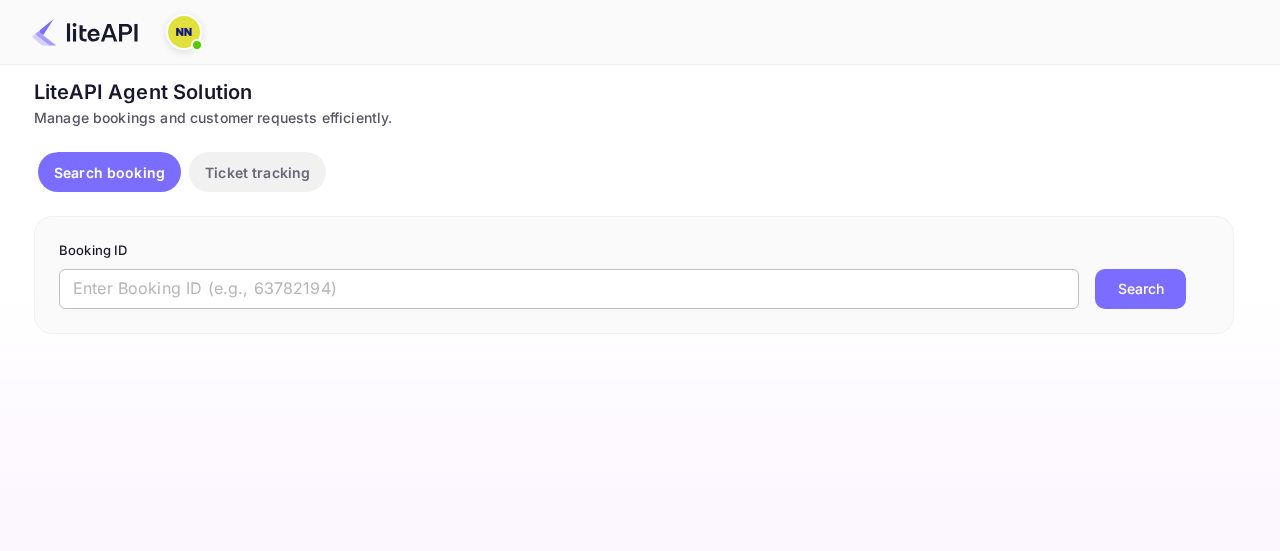 click at bounding box center [569, 289] 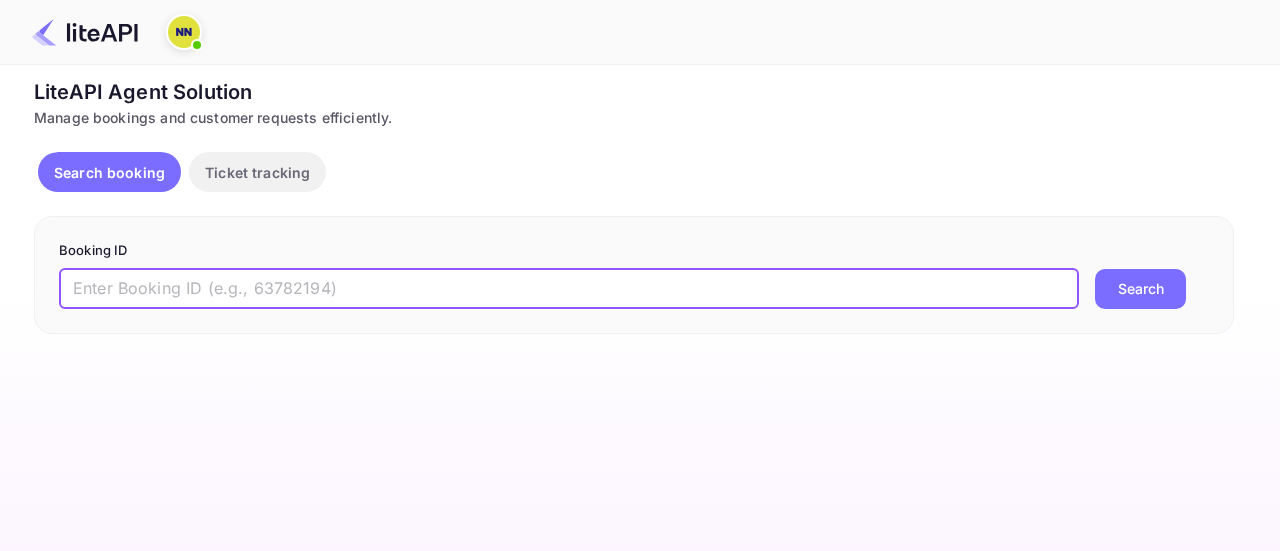 paste on "JEwsp1poQ" 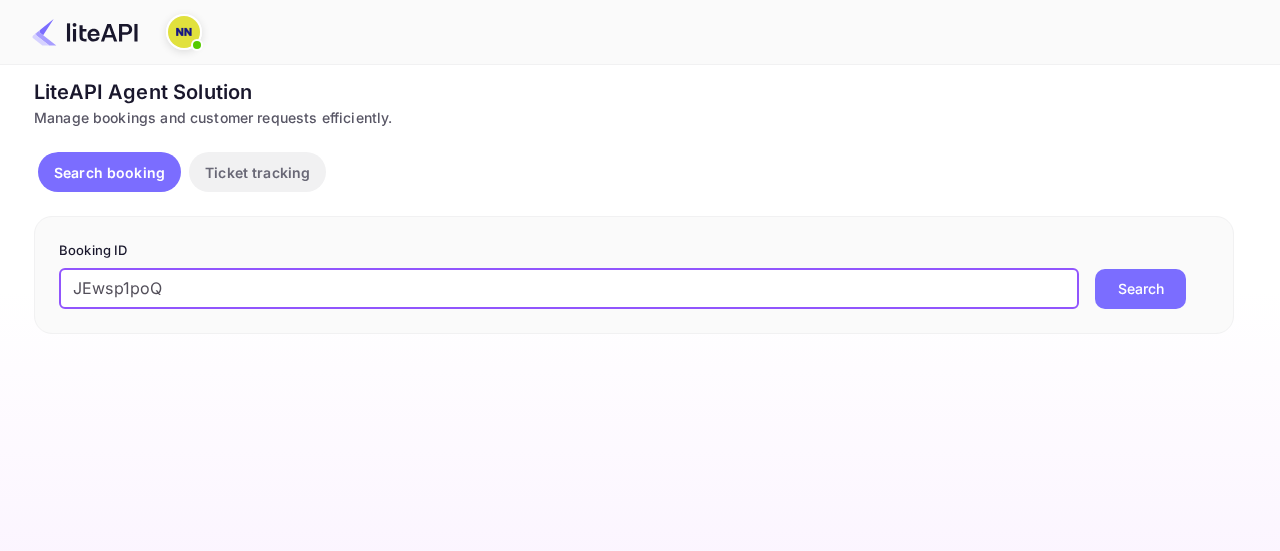 type on "JEwsp1poQ" 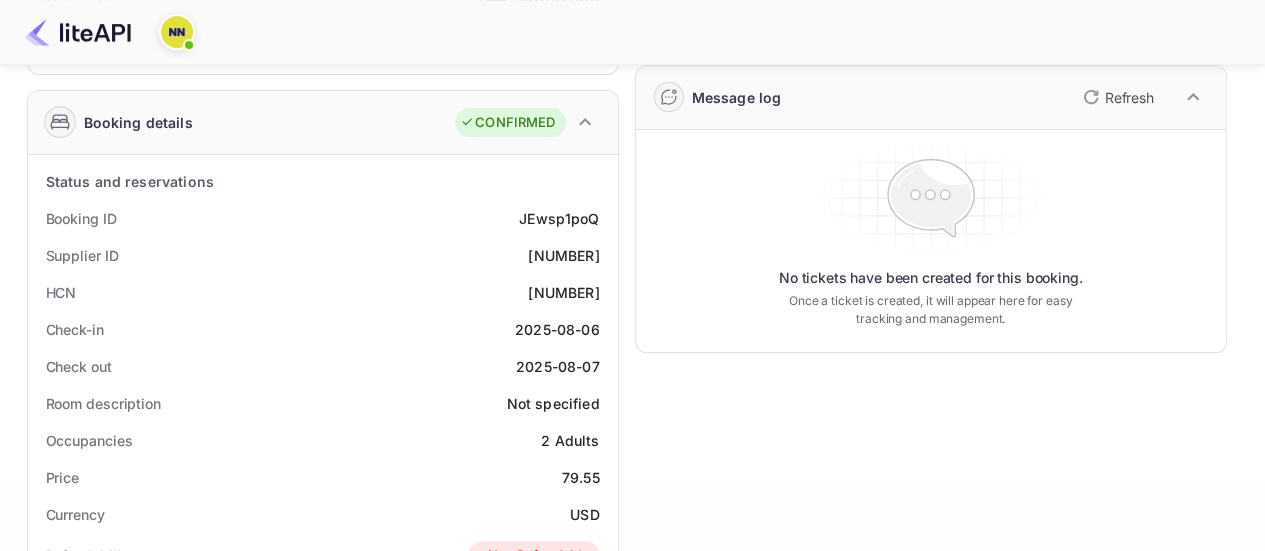 scroll, scrollTop: 300, scrollLeft: 0, axis: vertical 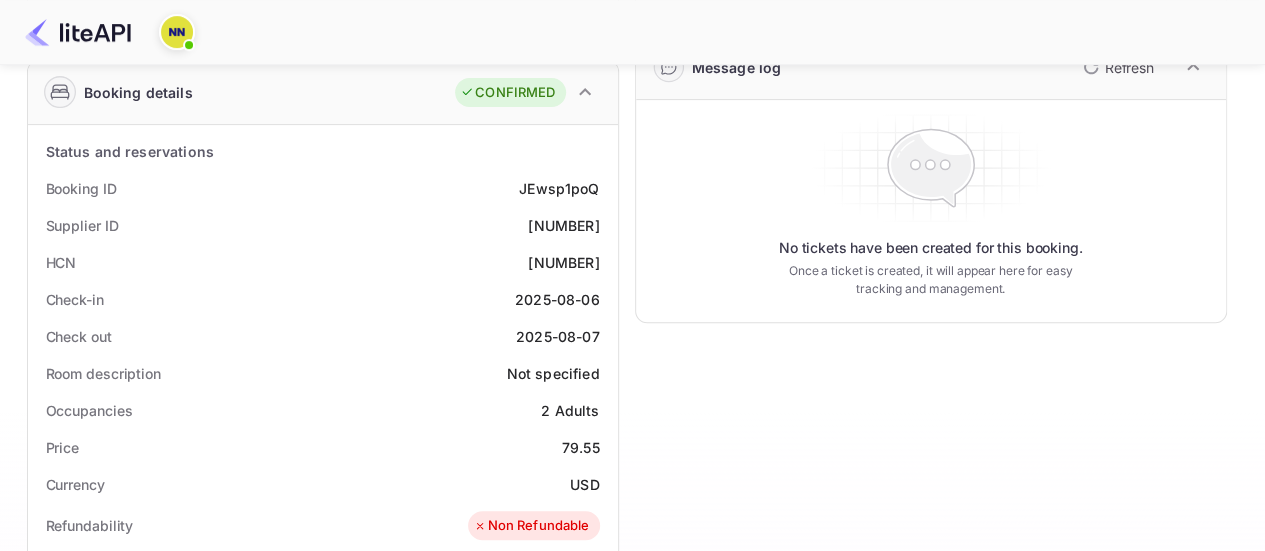 click on "[NUMBER]" at bounding box center [563, 262] 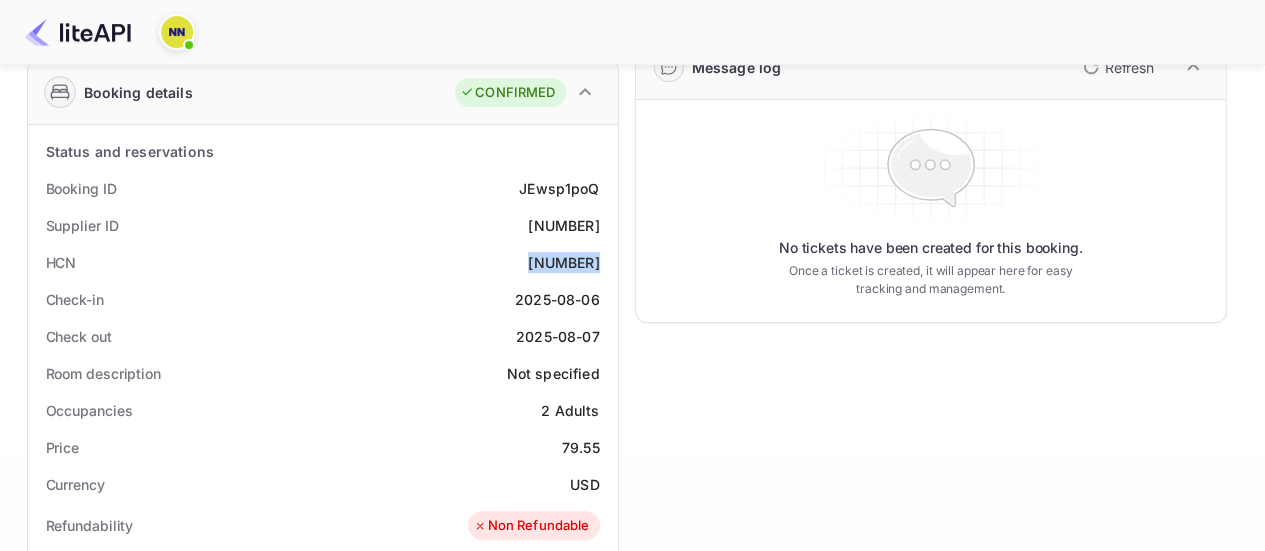 click on "[NUMBER]" at bounding box center [563, 262] 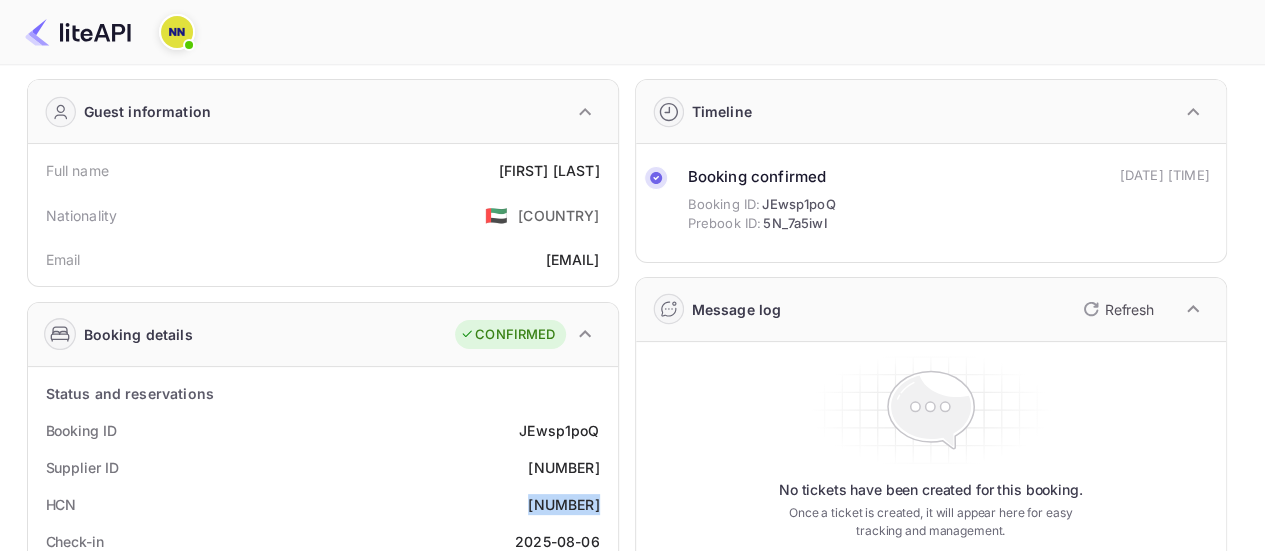 scroll, scrollTop: 0, scrollLeft: 0, axis: both 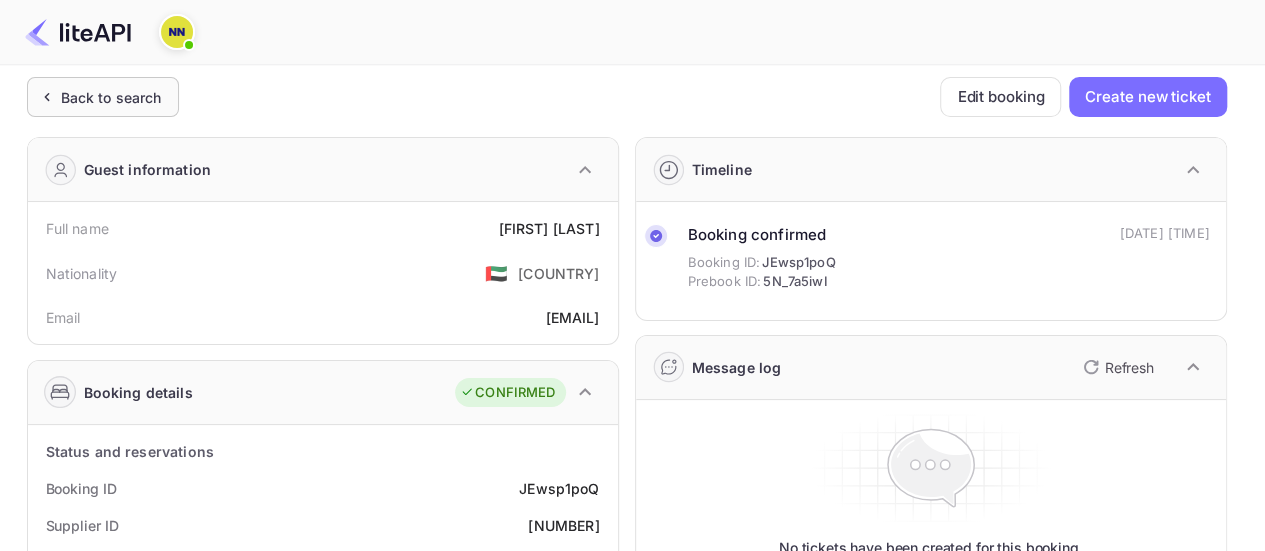 click on "Back to search" at bounding box center [111, 97] 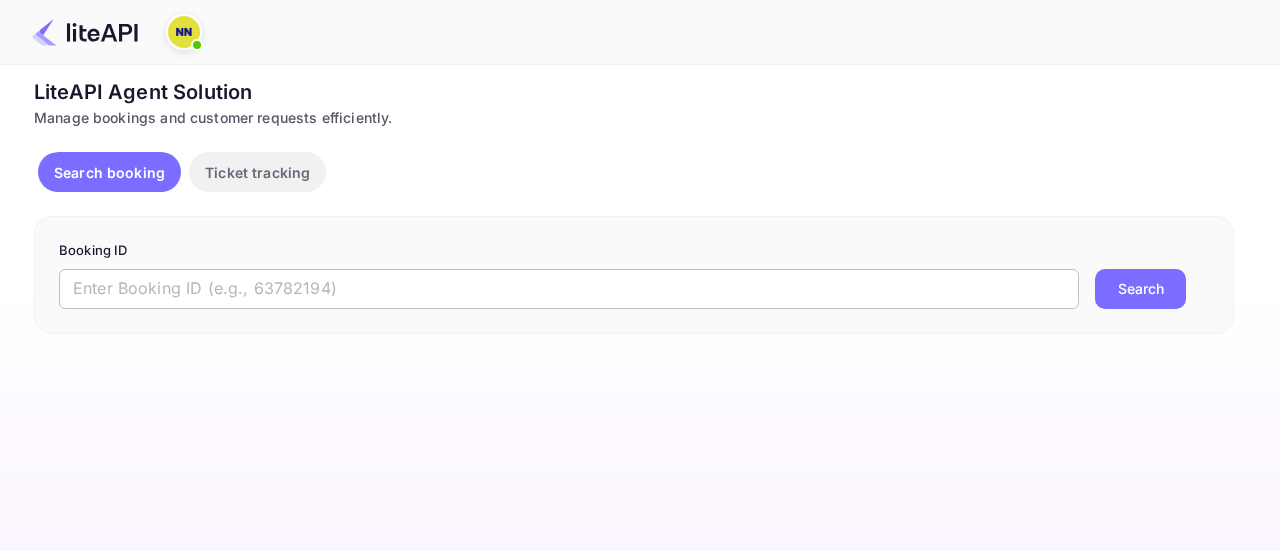 click at bounding box center (569, 289) 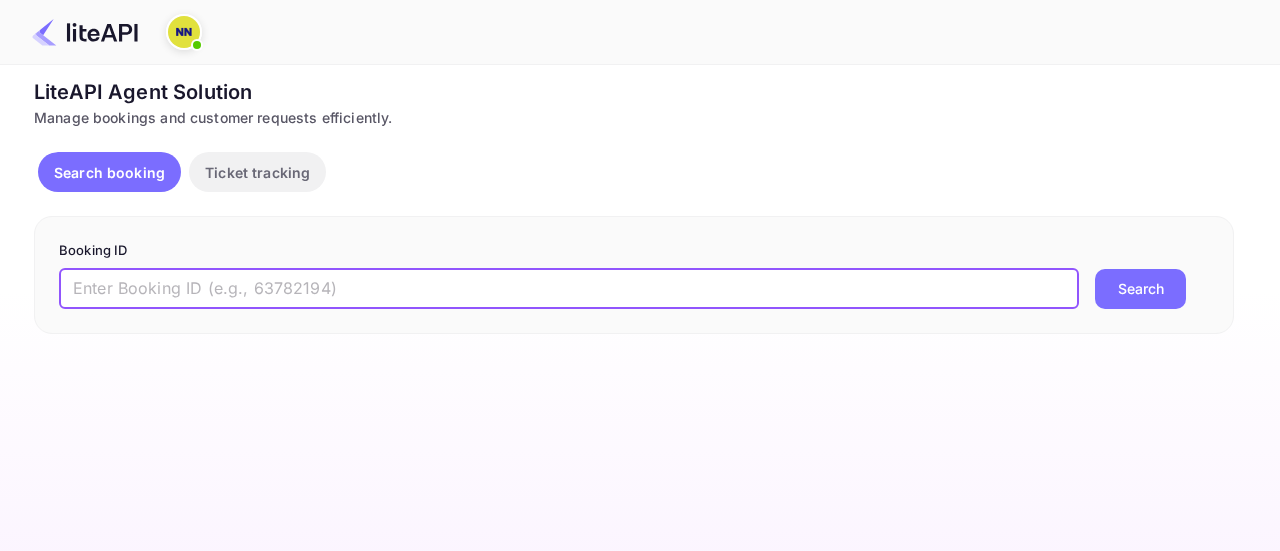 paste on "j-3EbvFnv" 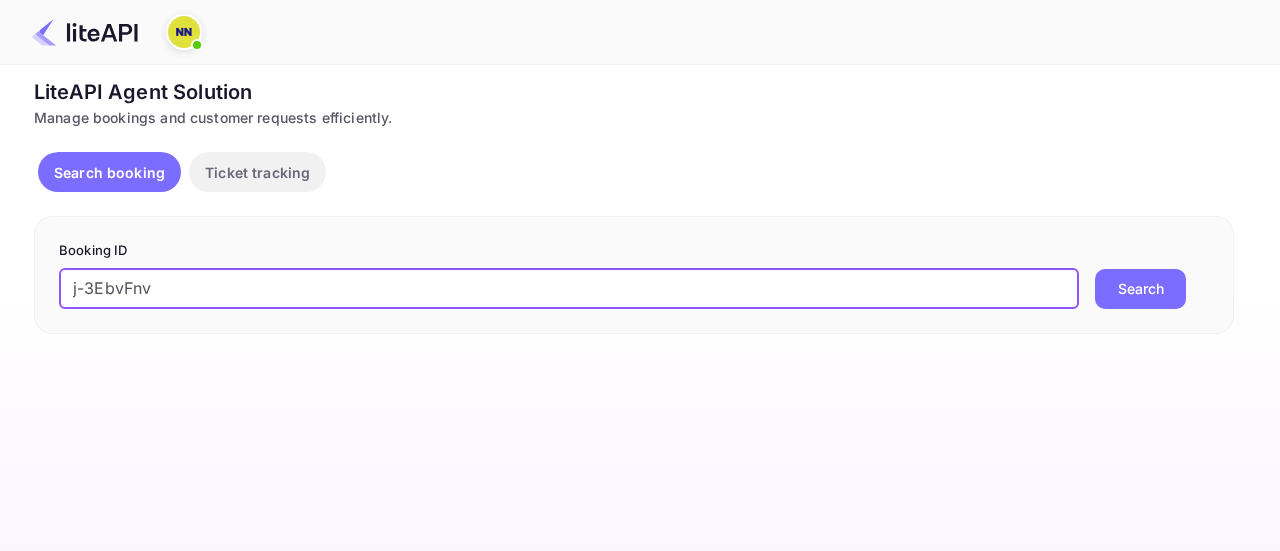 click on "Search" at bounding box center (1140, 289) 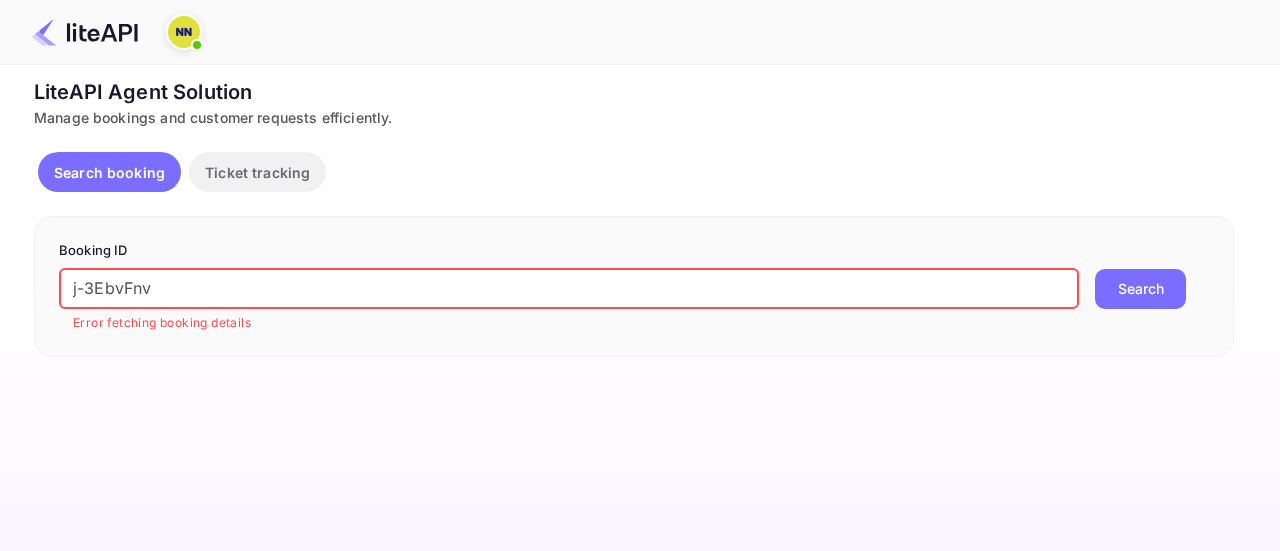 drag, startPoint x: 165, startPoint y: 293, endPoint x: 0, endPoint y: 293, distance: 165 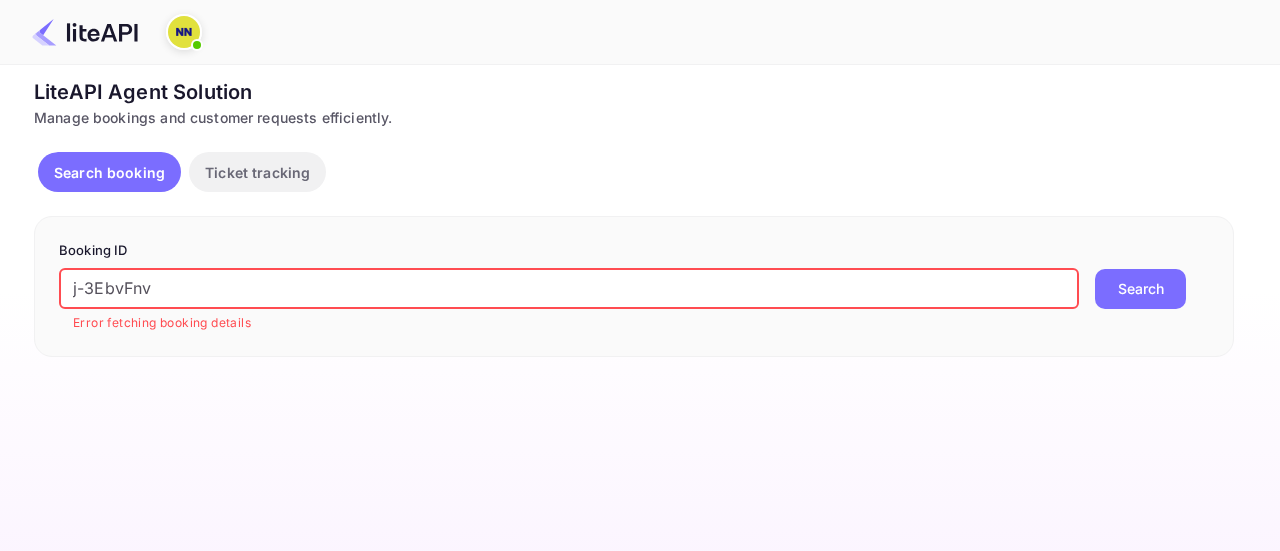 click on "Search" at bounding box center [1140, 289] 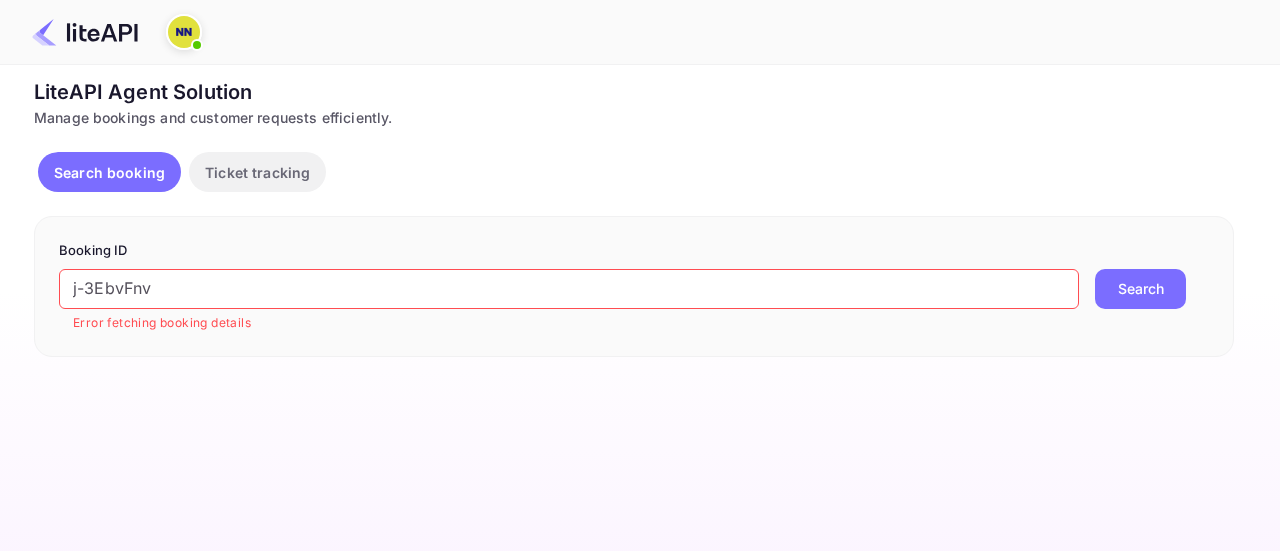 drag, startPoint x: 192, startPoint y: 294, endPoint x: 6, endPoint y: 303, distance: 186.21762 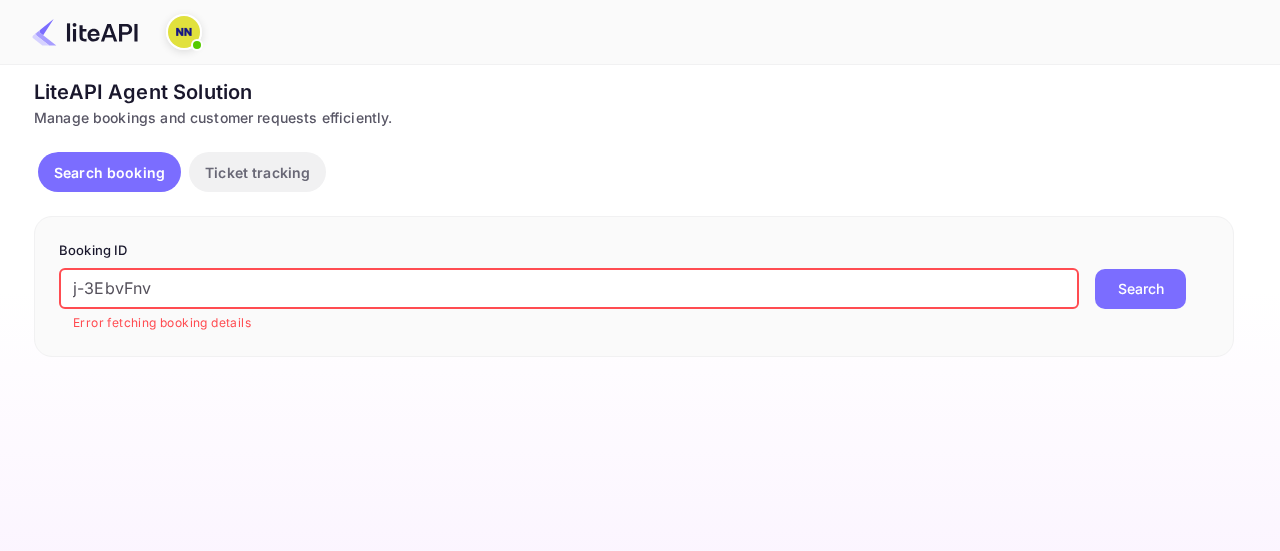 paste on "[NUMBER]" 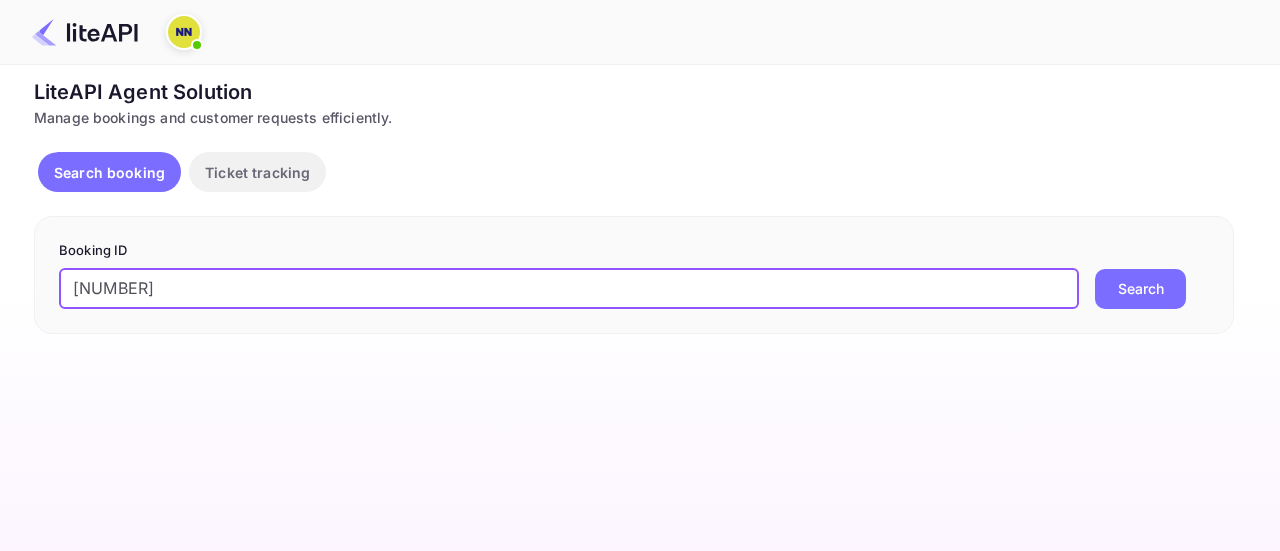 type on "[NUMBER]" 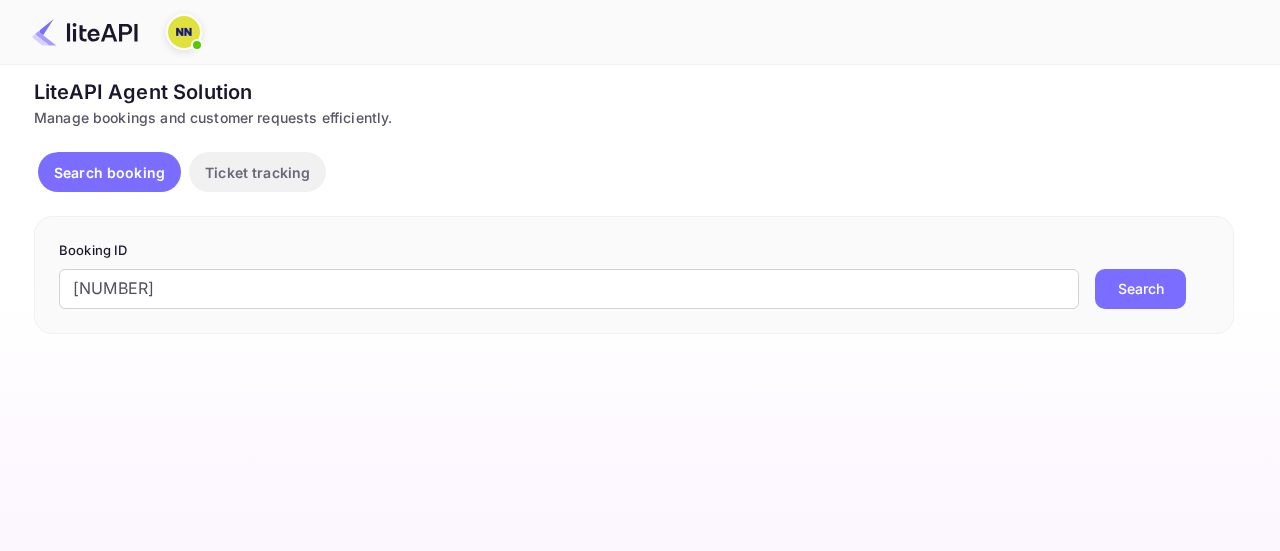 click on "Search" at bounding box center (1140, 289) 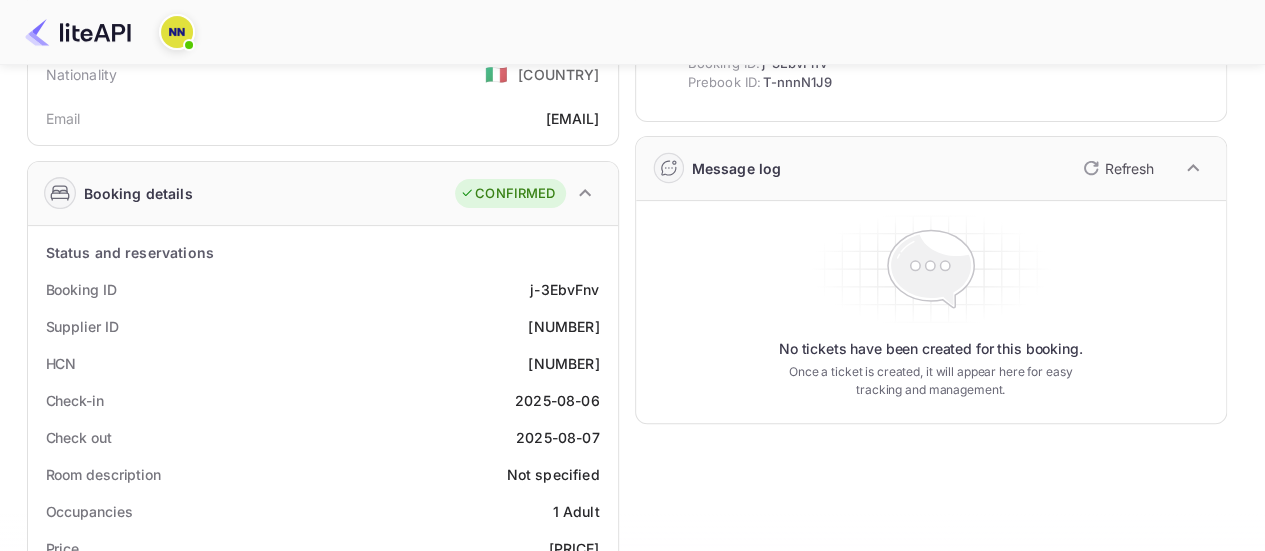scroll, scrollTop: 200, scrollLeft: 0, axis: vertical 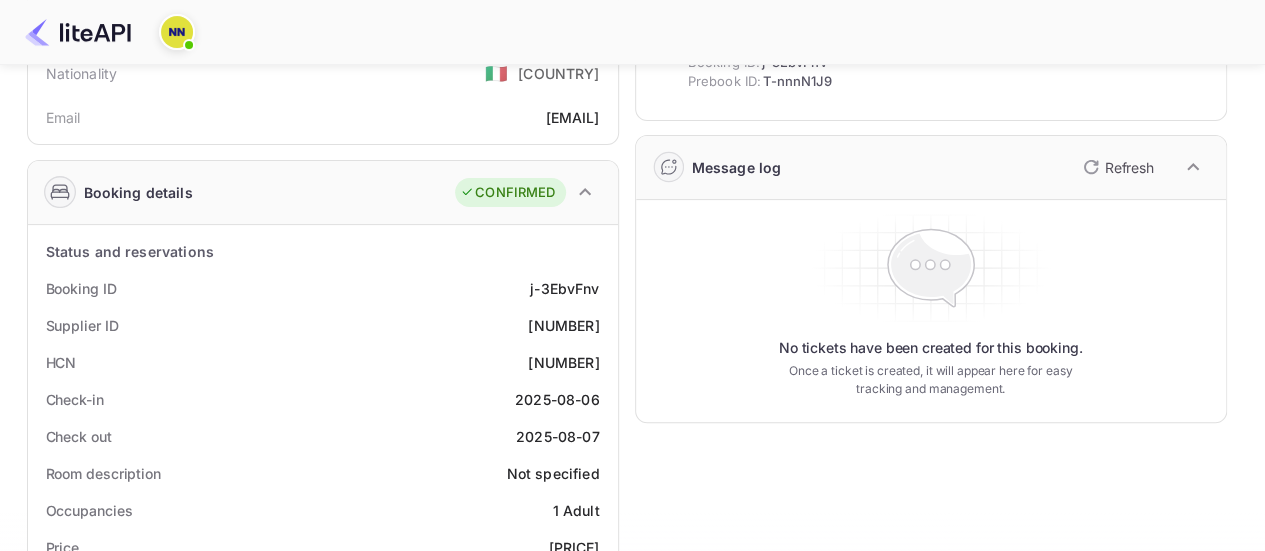 drag, startPoint x: 456, startPoint y: 361, endPoint x: 601, endPoint y: 362, distance: 145.00345 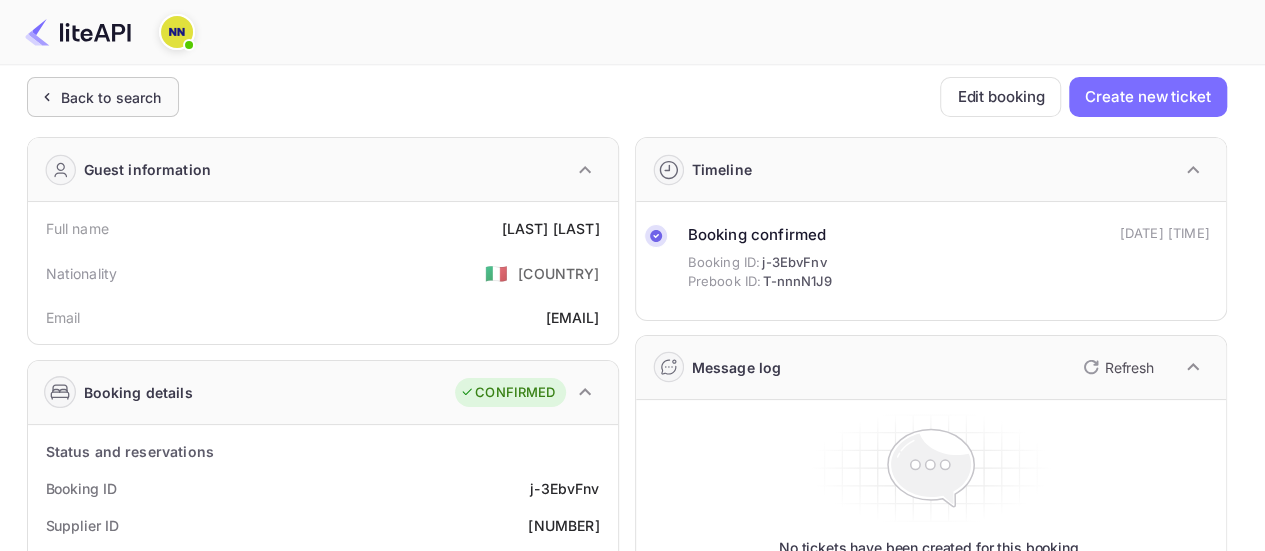 click on "Back to search" at bounding box center (111, 97) 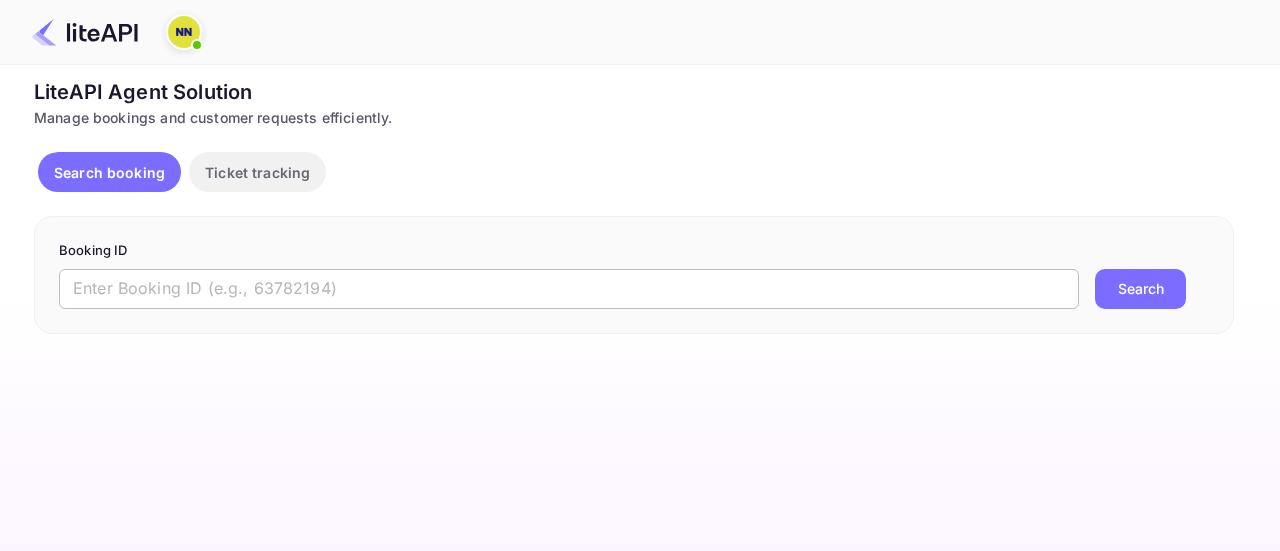 click at bounding box center [569, 289] 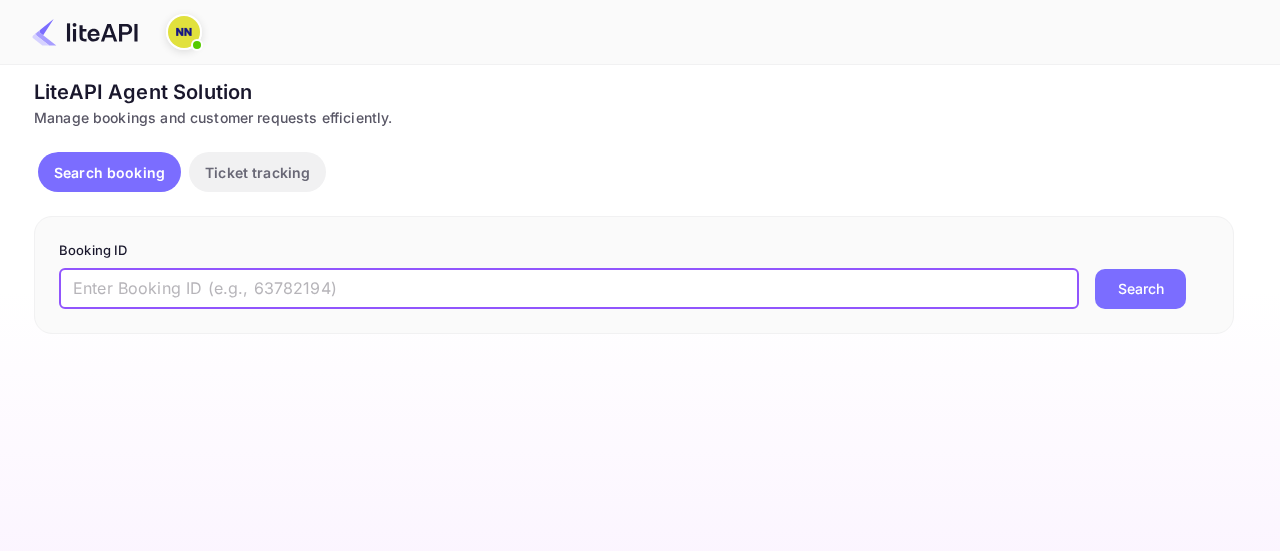 paste on "Ha28IAA5L" 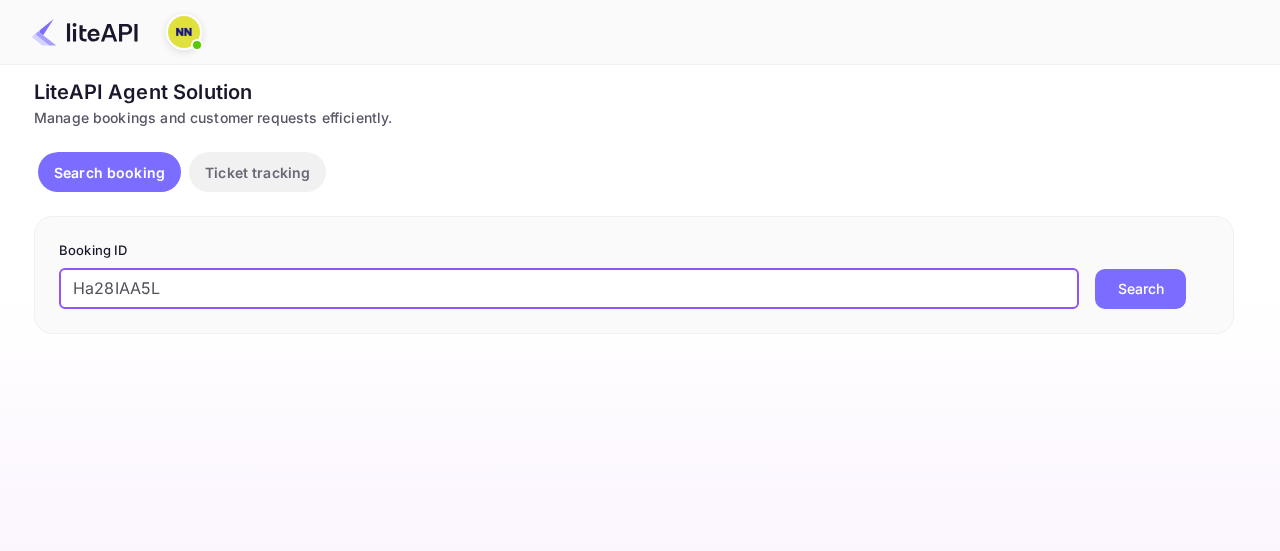 type on "Ha28IAA5L" 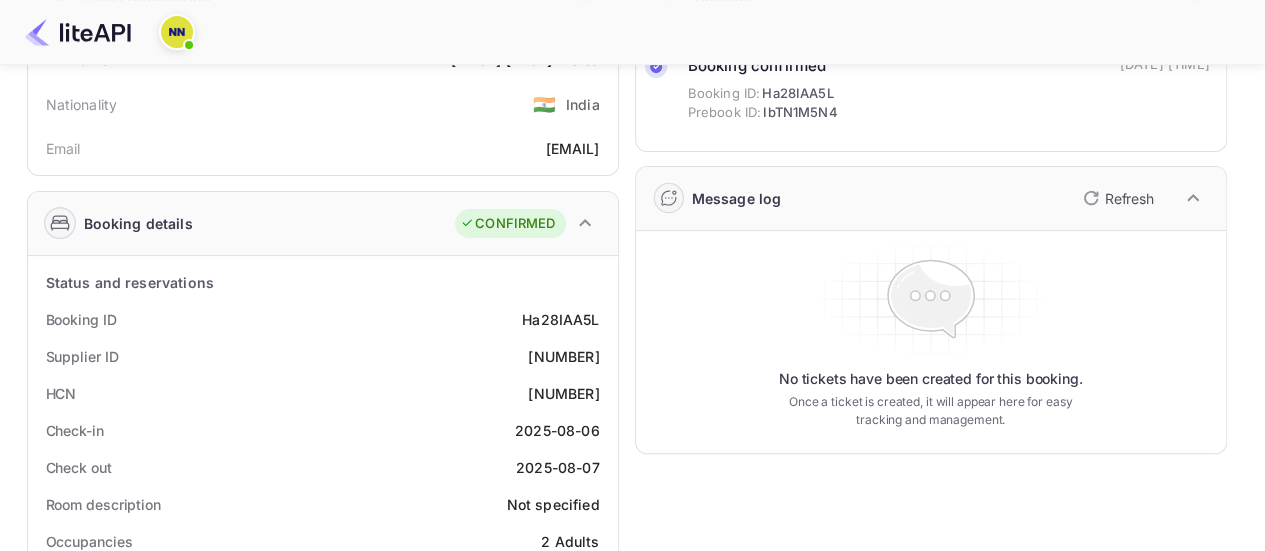 scroll, scrollTop: 200, scrollLeft: 0, axis: vertical 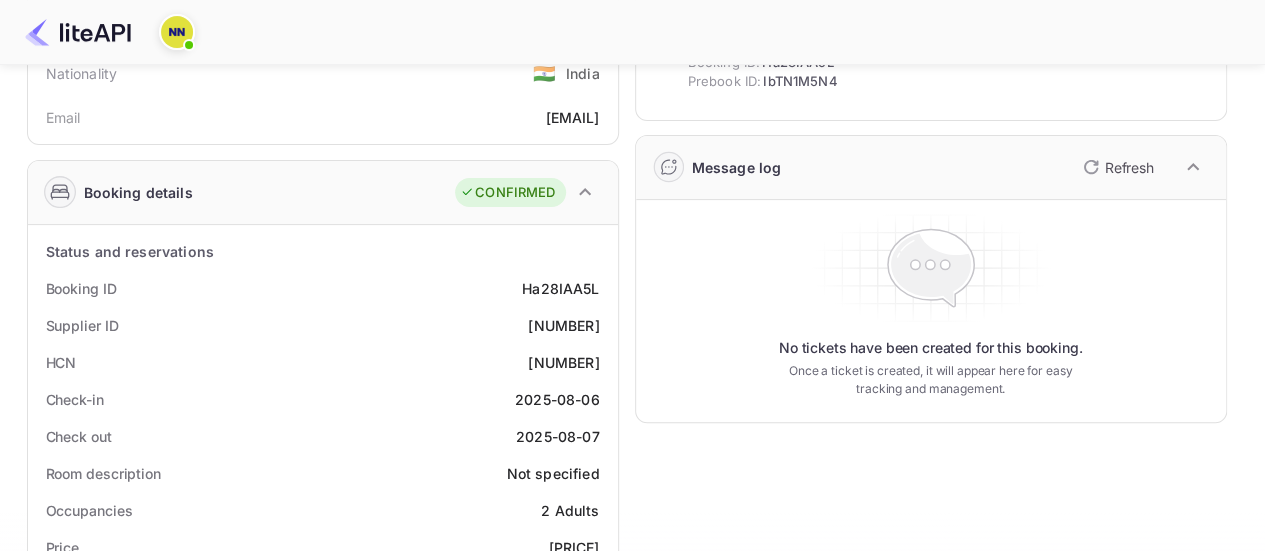 click on "[NUMBER]" at bounding box center (563, 362) 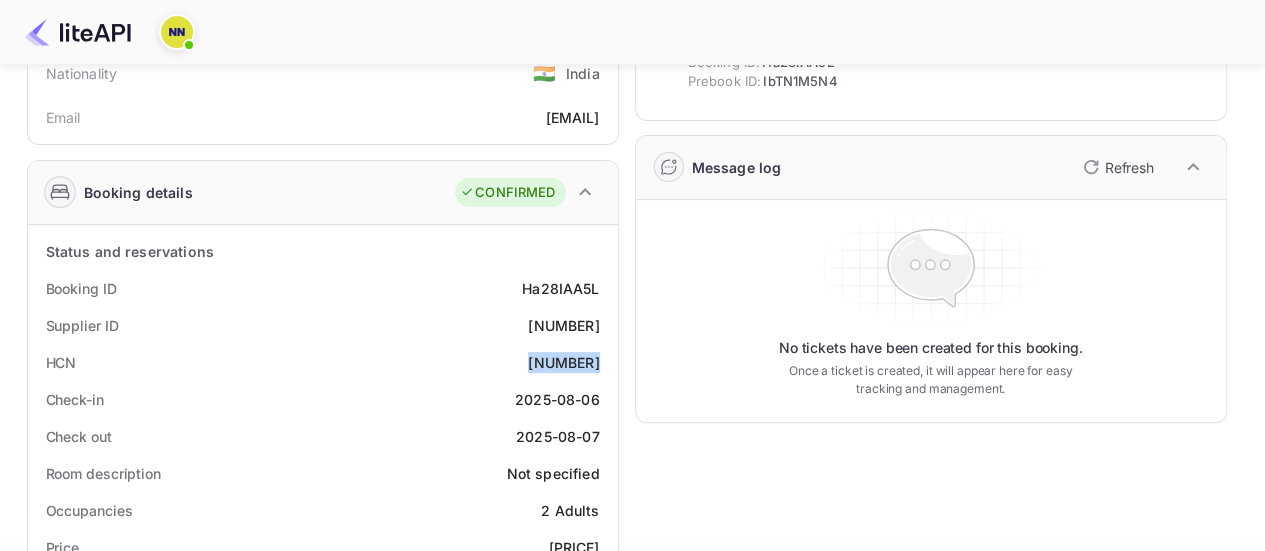 click on "[NUMBER]" at bounding box center [563, 362] 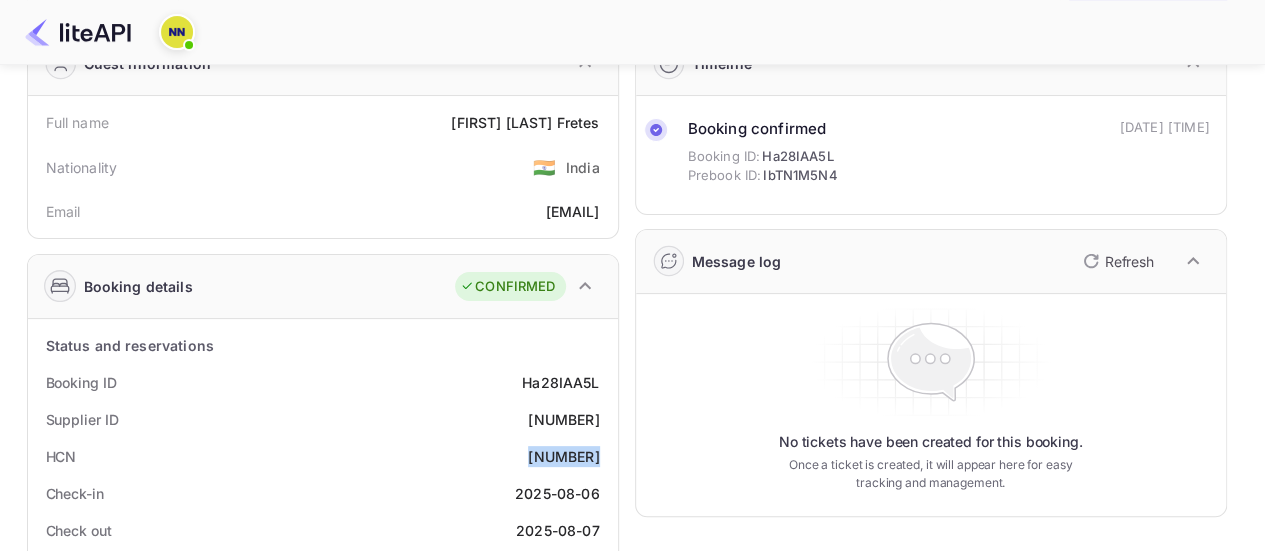 scroll, scrollTop: 0, scrollLeft: 0, axis: both 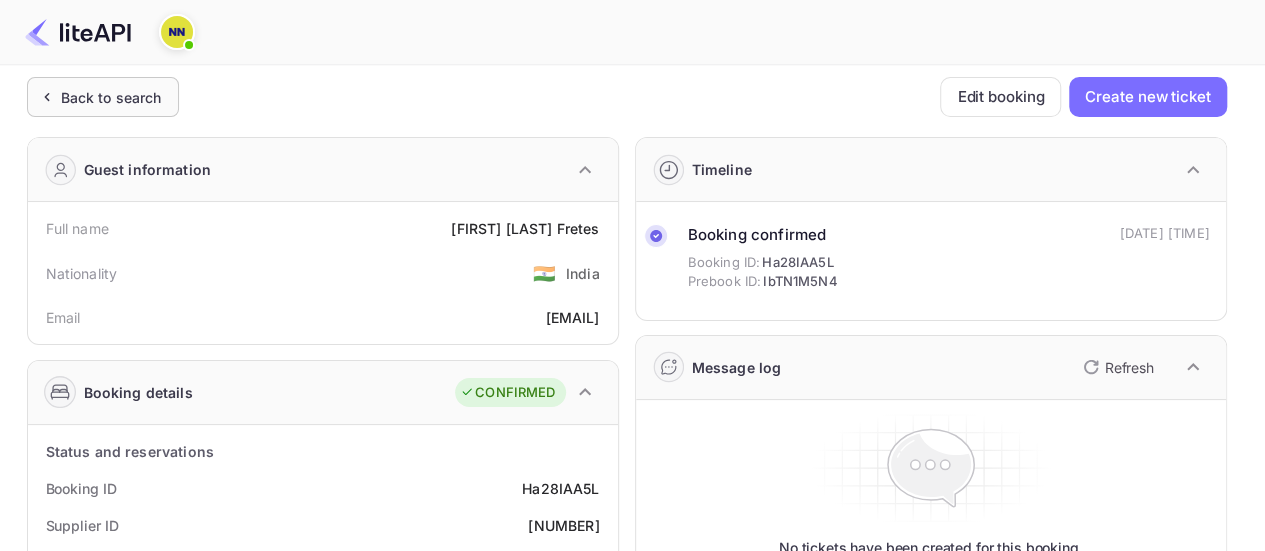 click on "Back to search" at bounding box center [111, 97] 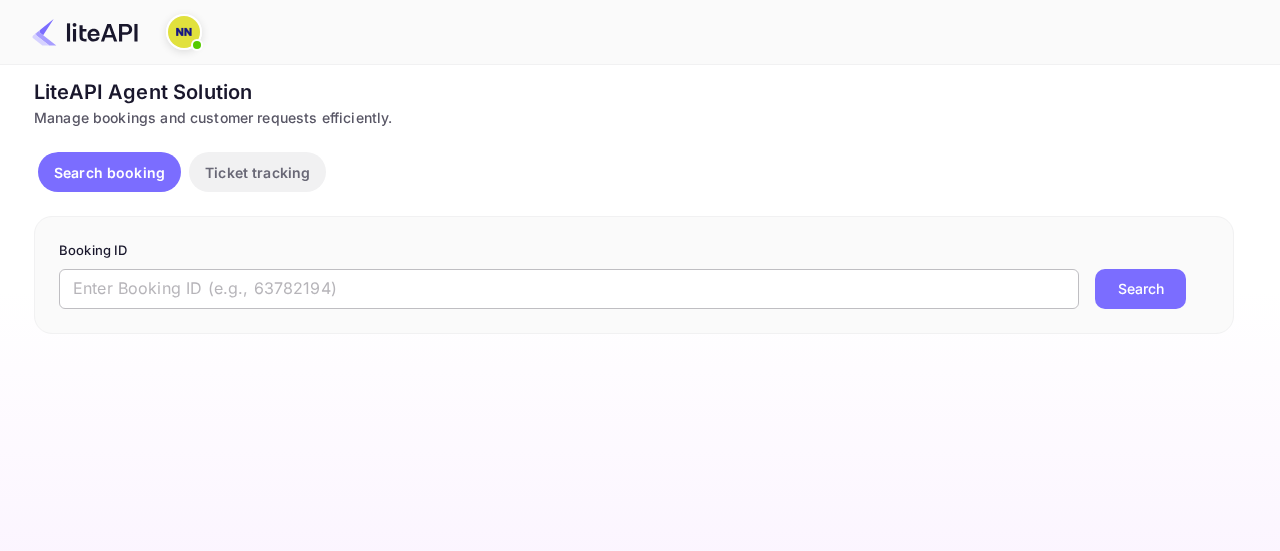 click at bounding box center (569, 289) 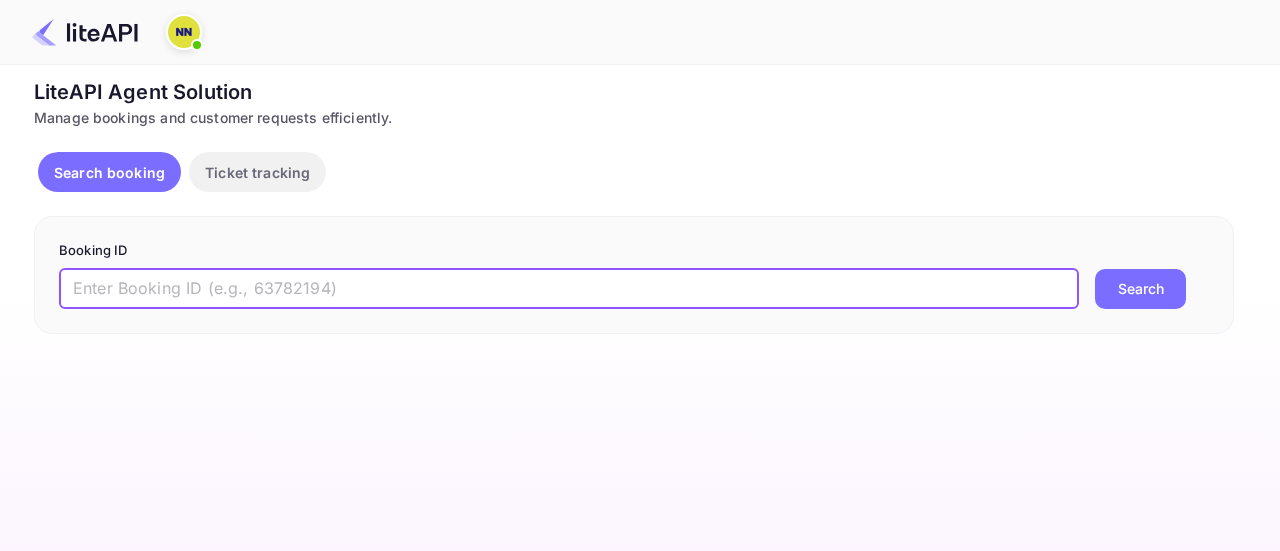 paste on "[BOOKING_ID]" 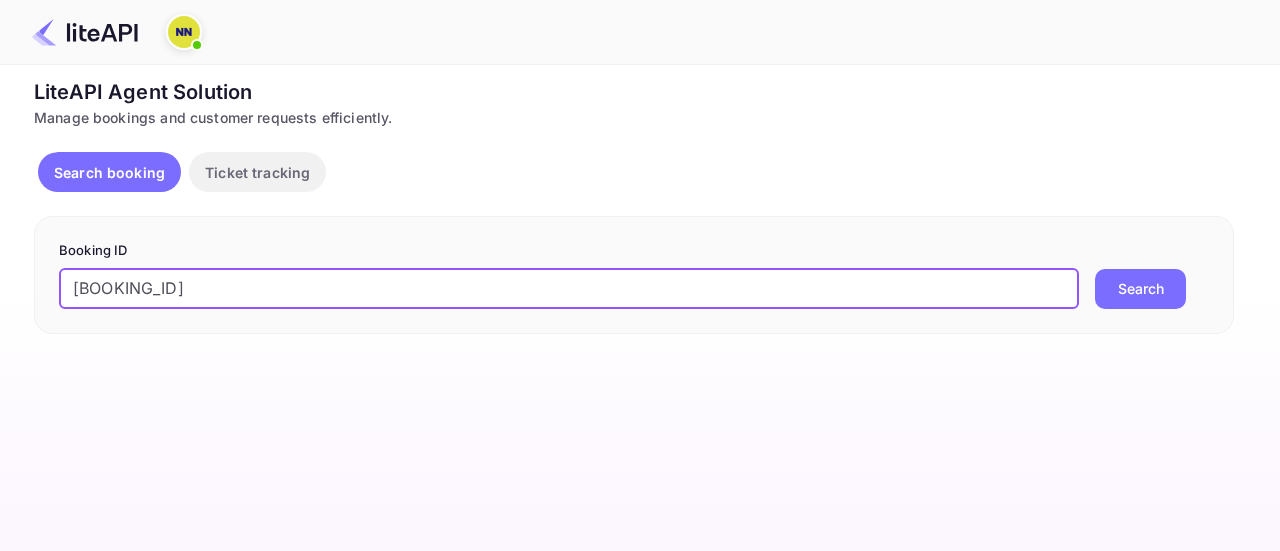 click on "Search" at bounding box center (1140, 289) 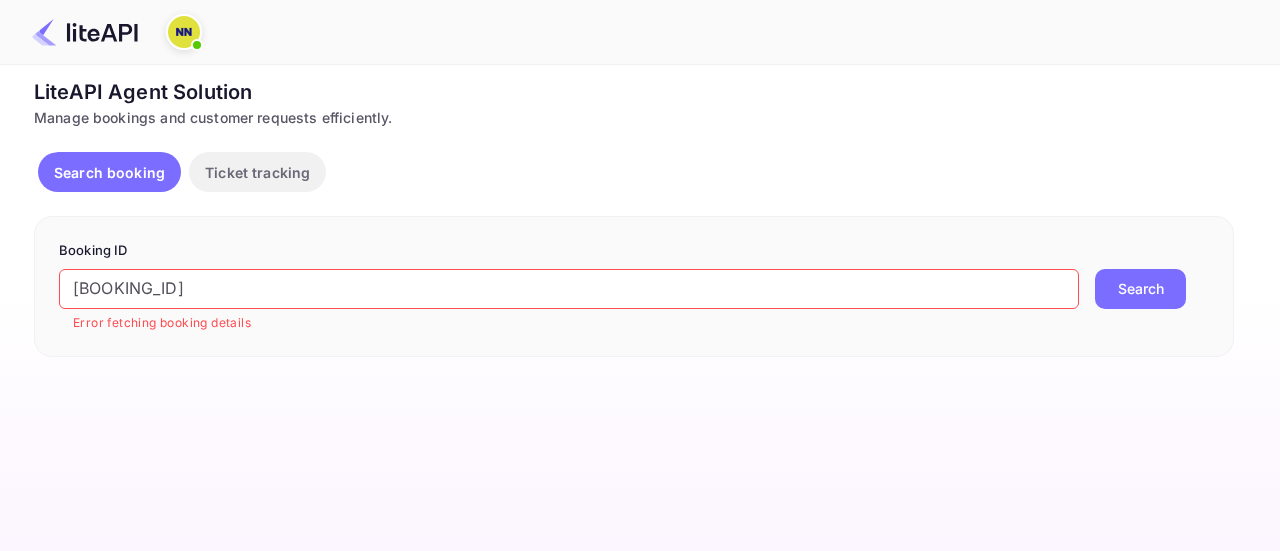 click on "Ticket Affiliate URL https://www.nuitee.com/ Business partner name Nuitee Travel Customer Information Calling from https://www.nuitee.com/ LiteAPI Agent Solution Manage bookings and customer requests efficiently. Search booking Ticket tracking Booking ID [BOOKING_ID] Error fetching booking details Search" at bounding box center (628, 211) 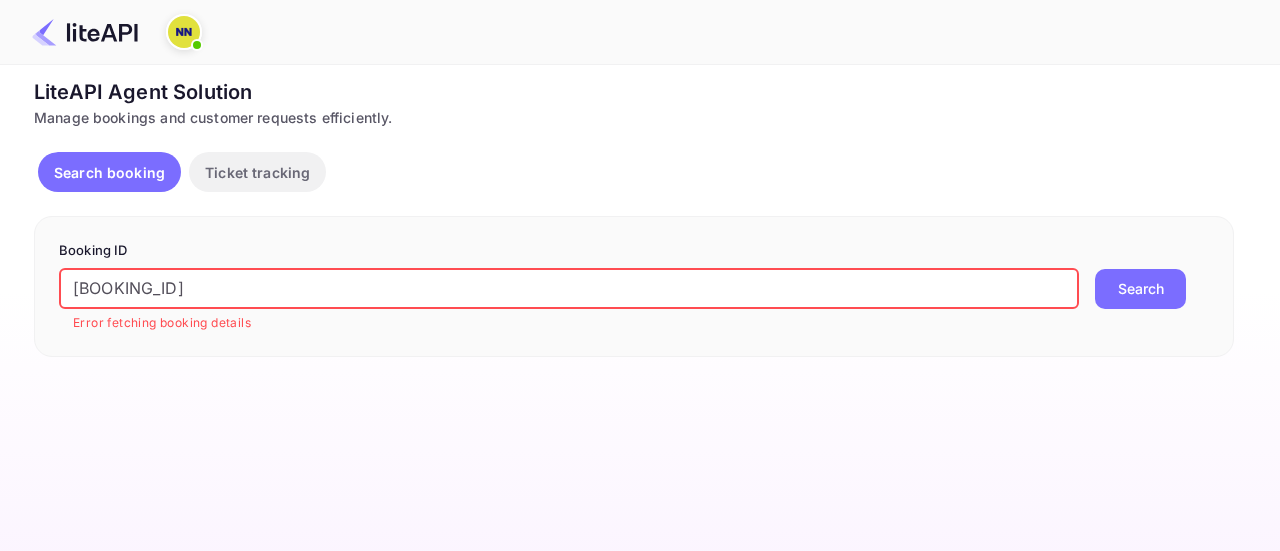 paste on "[NUMBER]" 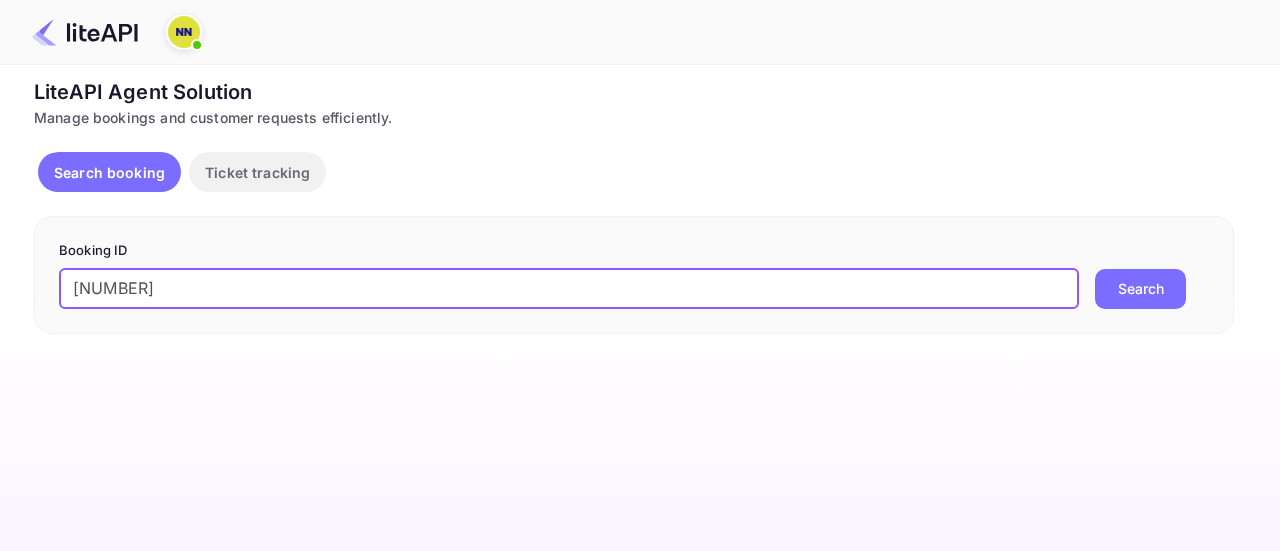 type on "[NUMBER]" 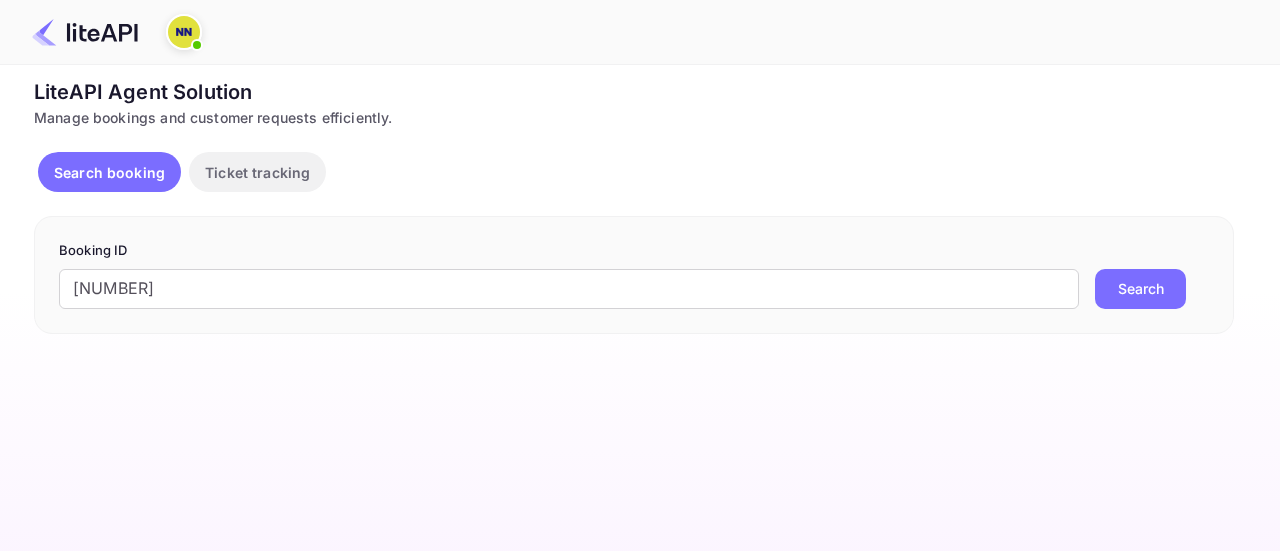 click on "Search" at bounding box center [1140, 289] 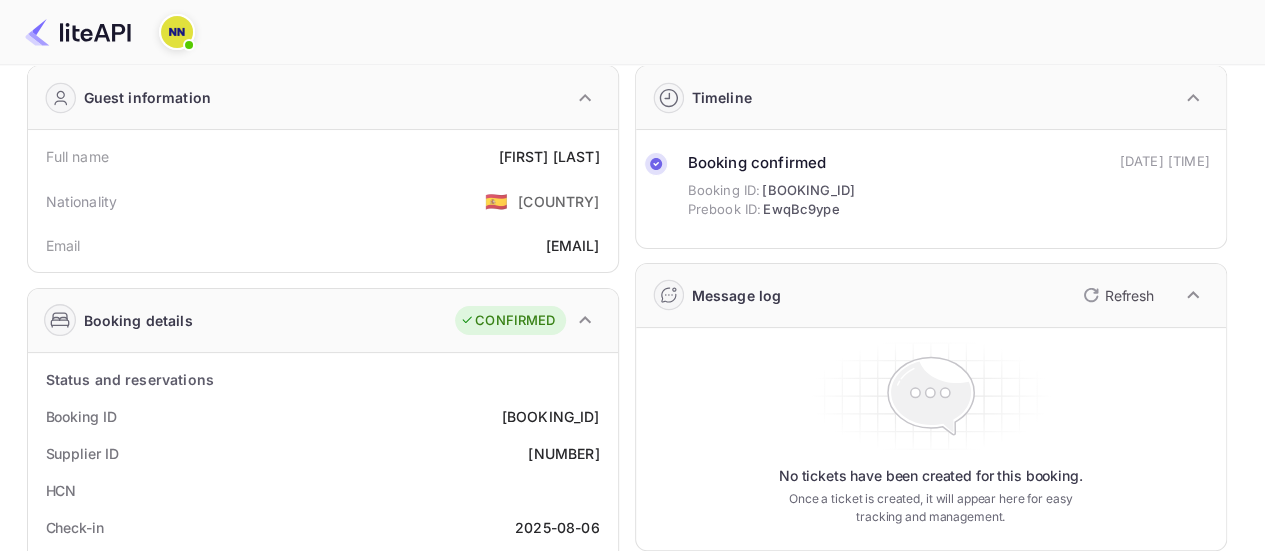 scroll, scrollTop: 0, scrollLeft: 0, axis: both 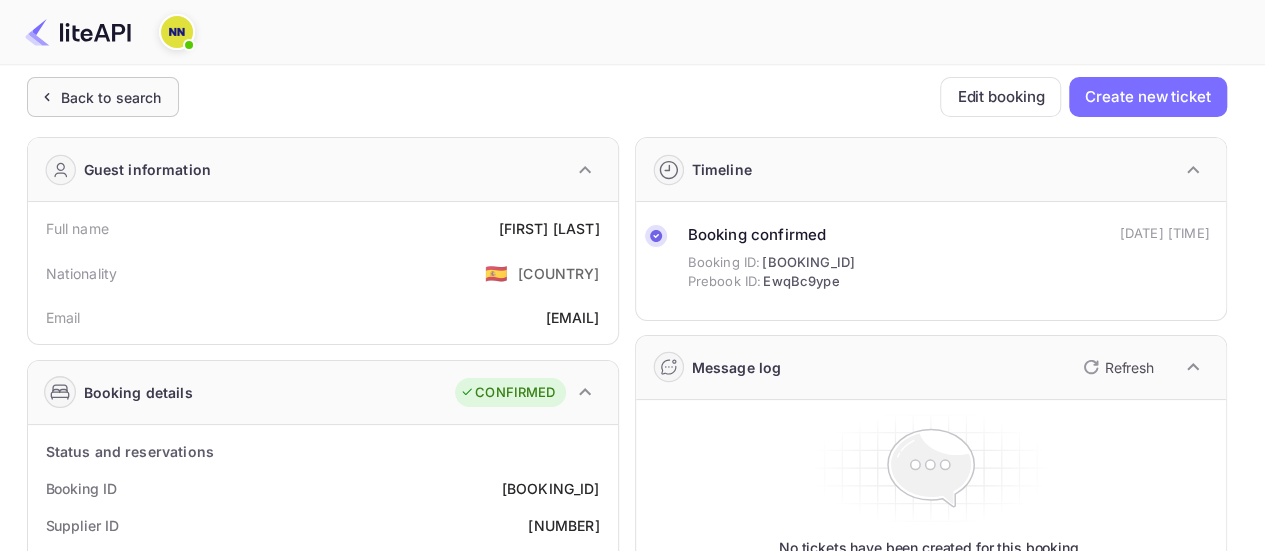 click on "Back to search" at bounding box center [111, 97] 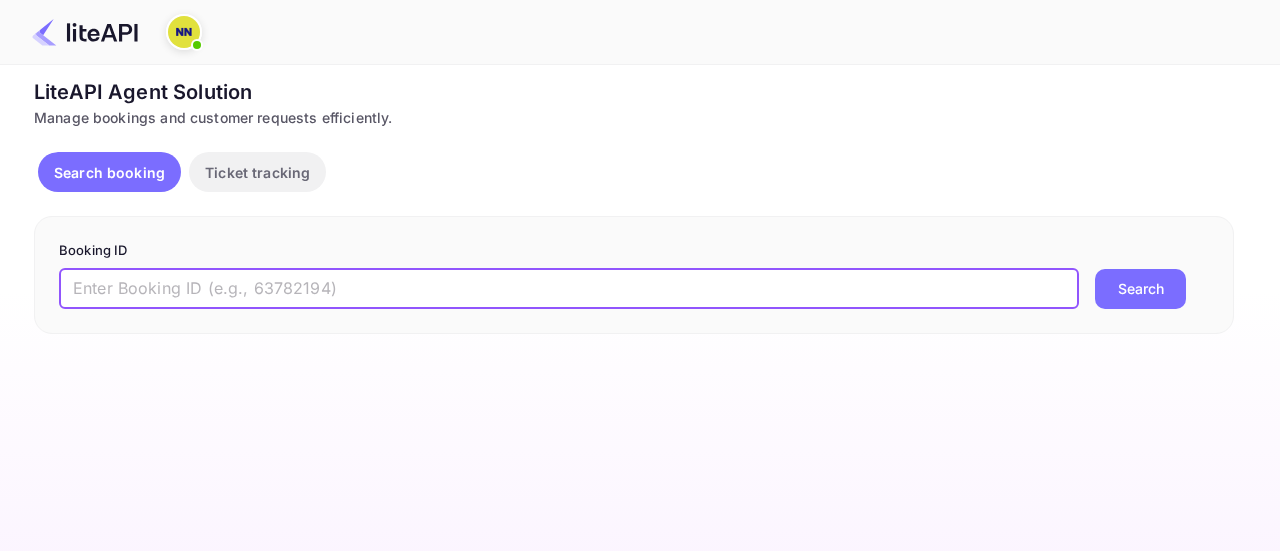 click at bounding box center (569, 289) 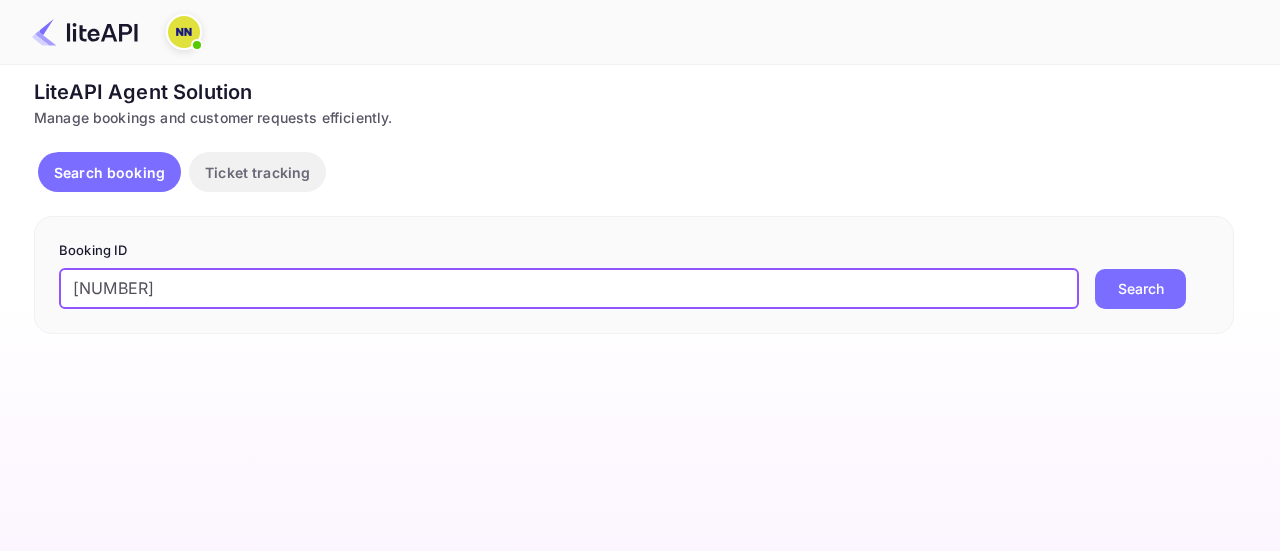 type on "[NUMBER]" 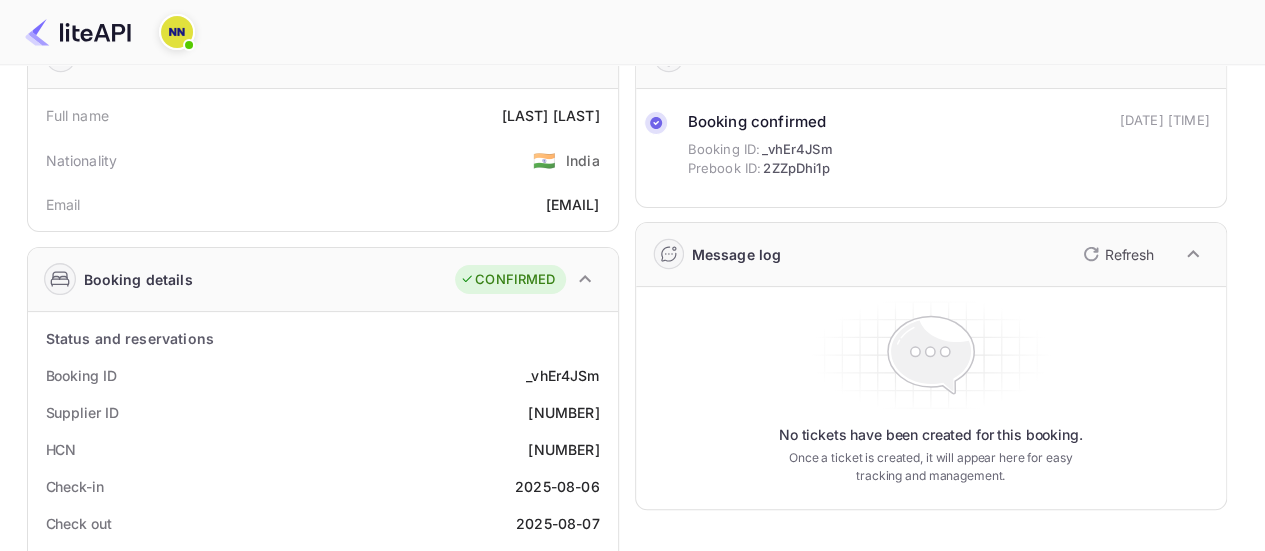 scroll, scrollTop: 200, scrollLeft: 0, axis: vertical 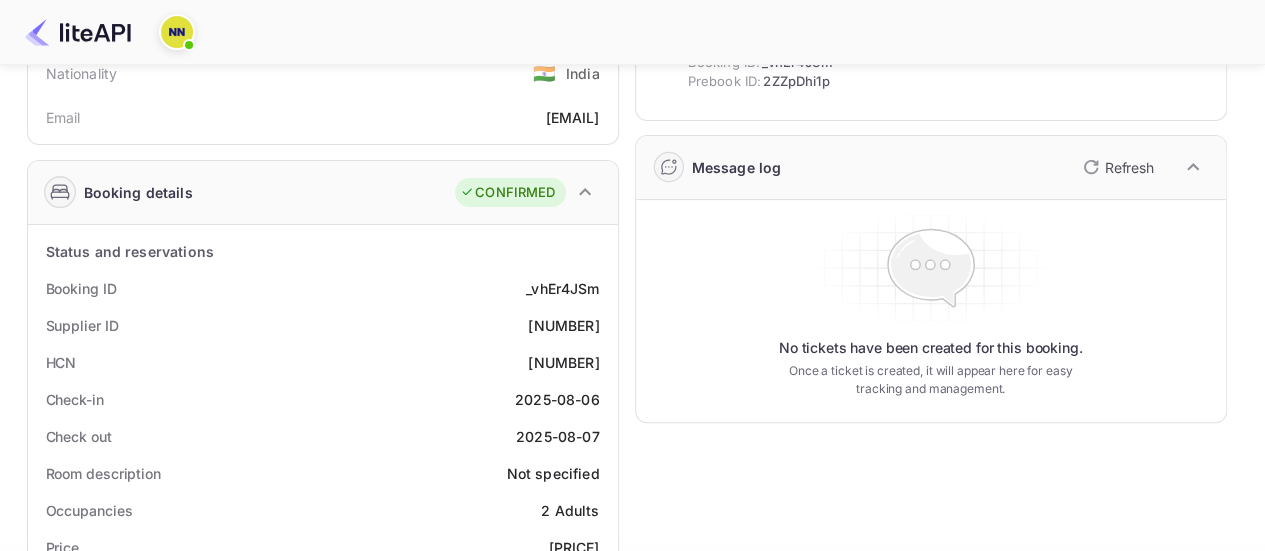 click on "[NUMBER]" at bounding box center [563, 362] 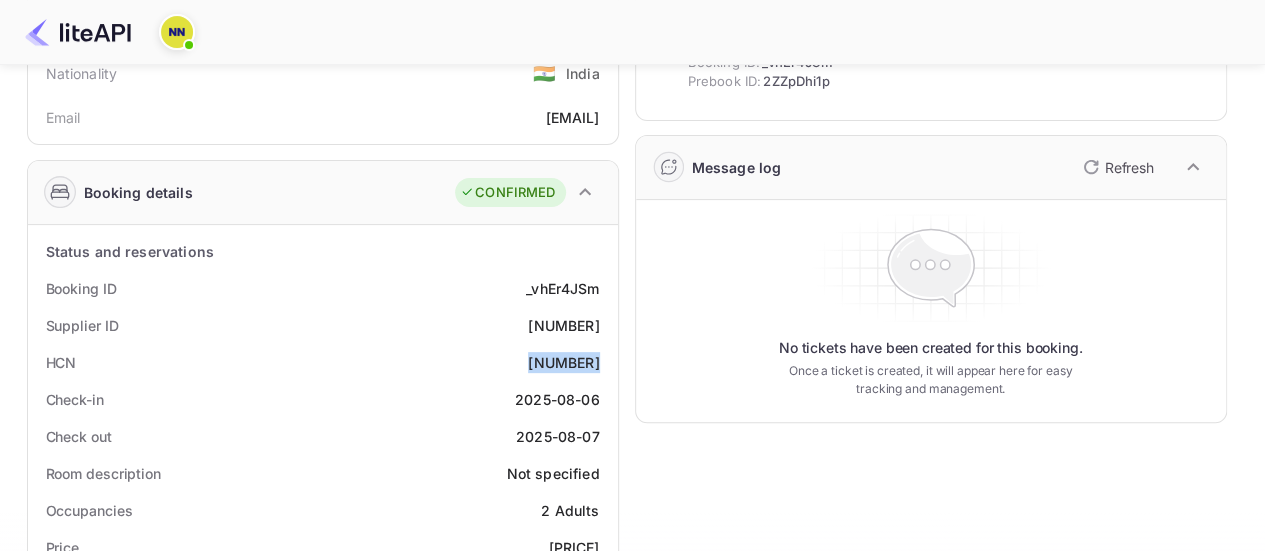 click on "[NUMBER]" at bounding box center [563, 362] 